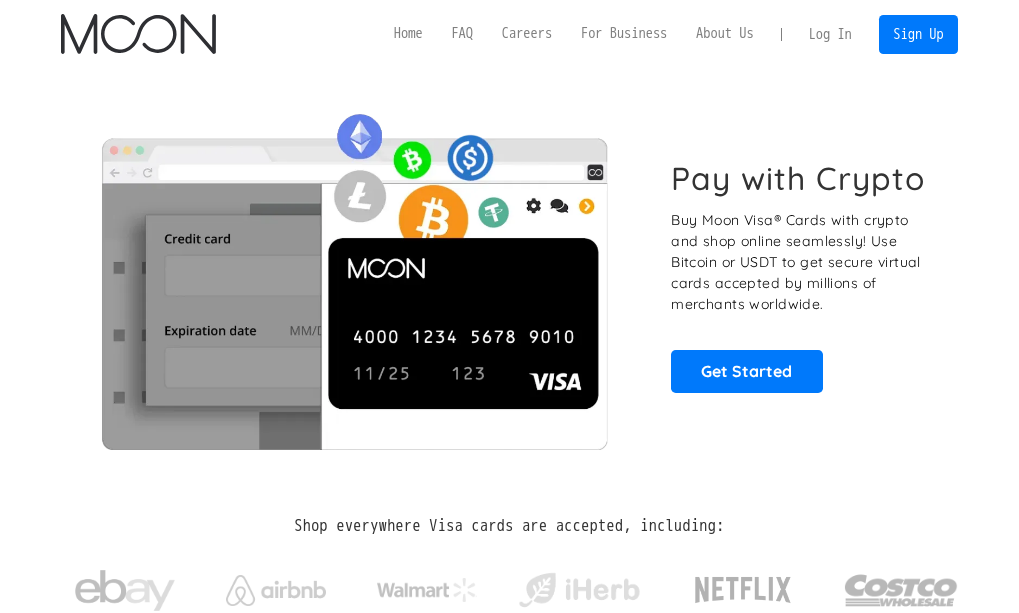 scroll, scrollTop: 0, scrollLeft: 0, axis: both 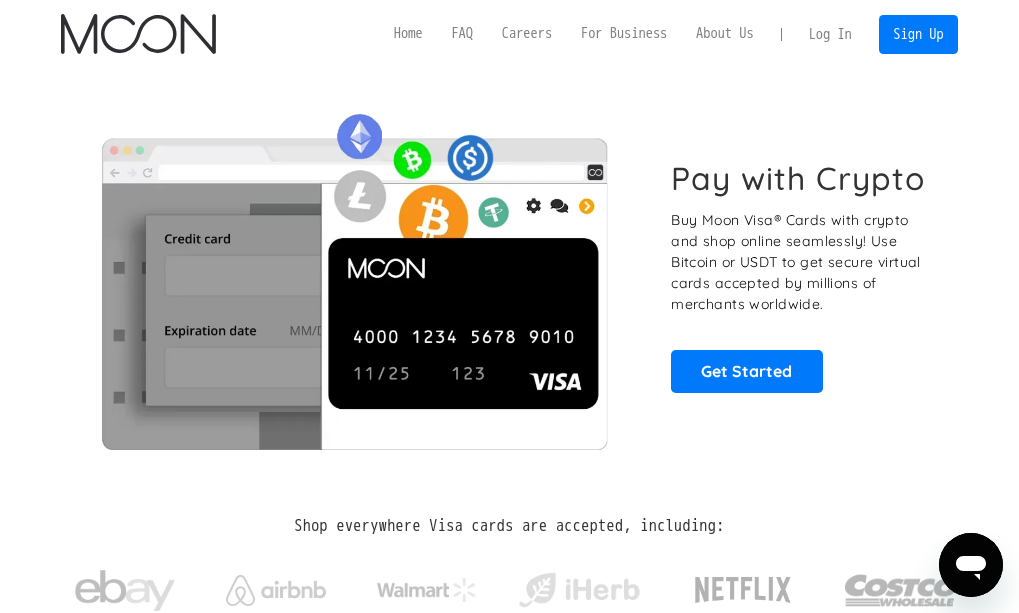 click on "Log In" at bounding box center (830, 34) 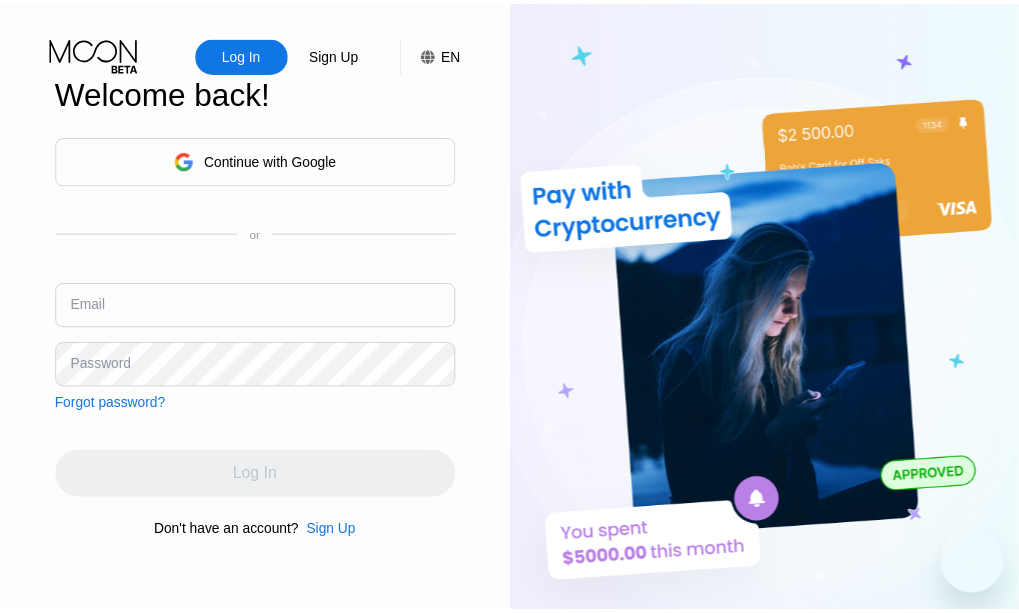 scroll, scrollTop: 0, scrollLeft: 0, axis: both 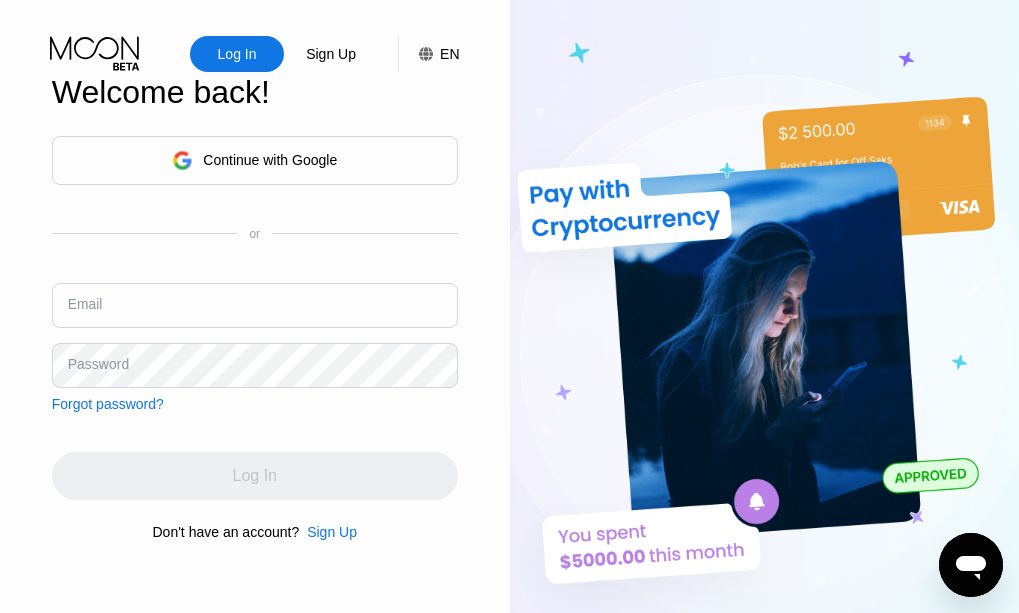 click at bounding box center [255, 305] 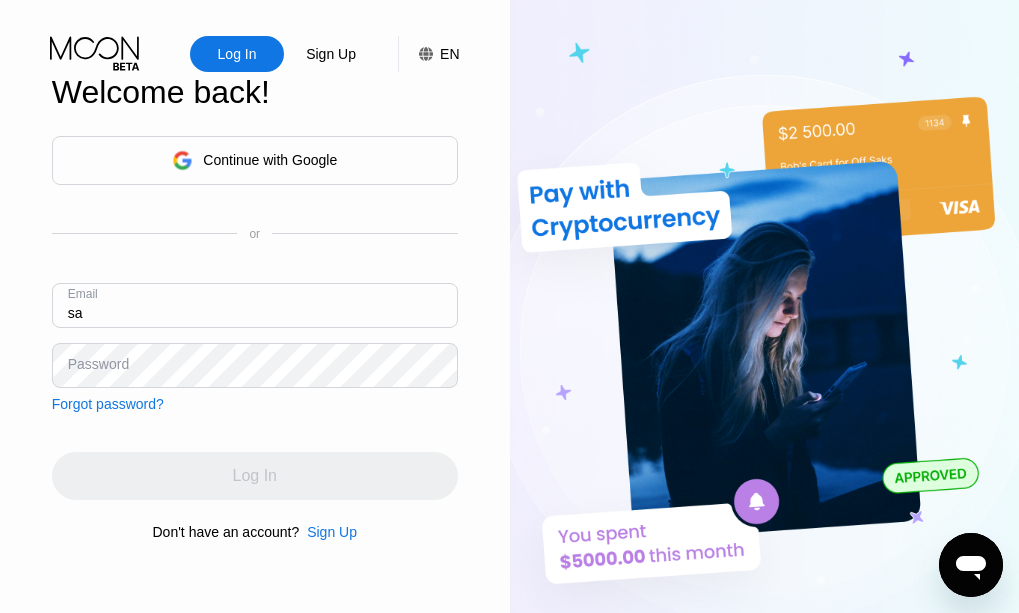 type on "s" 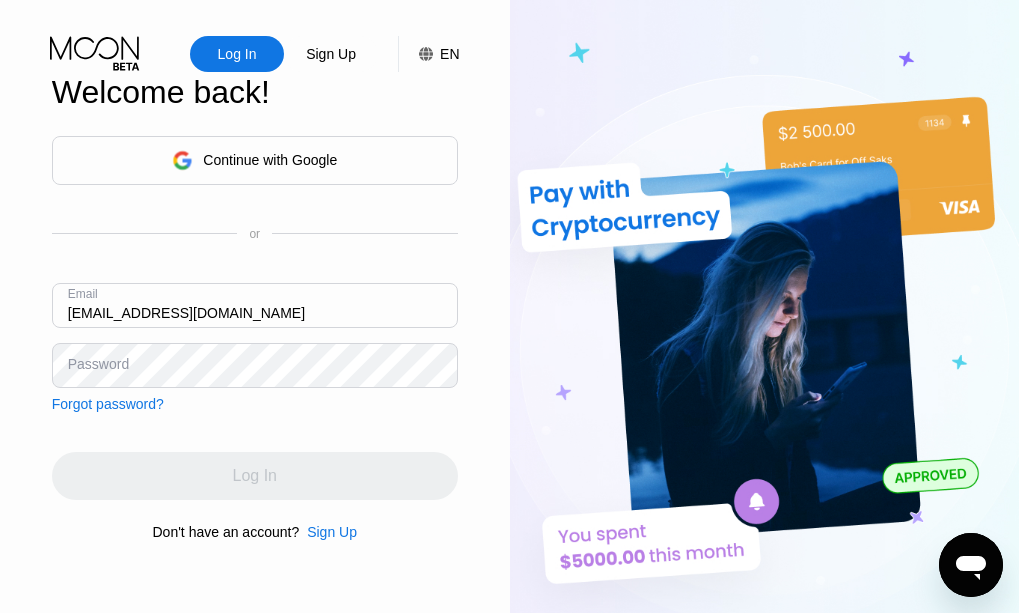 type on "samirsharma18feb@gmail.com" 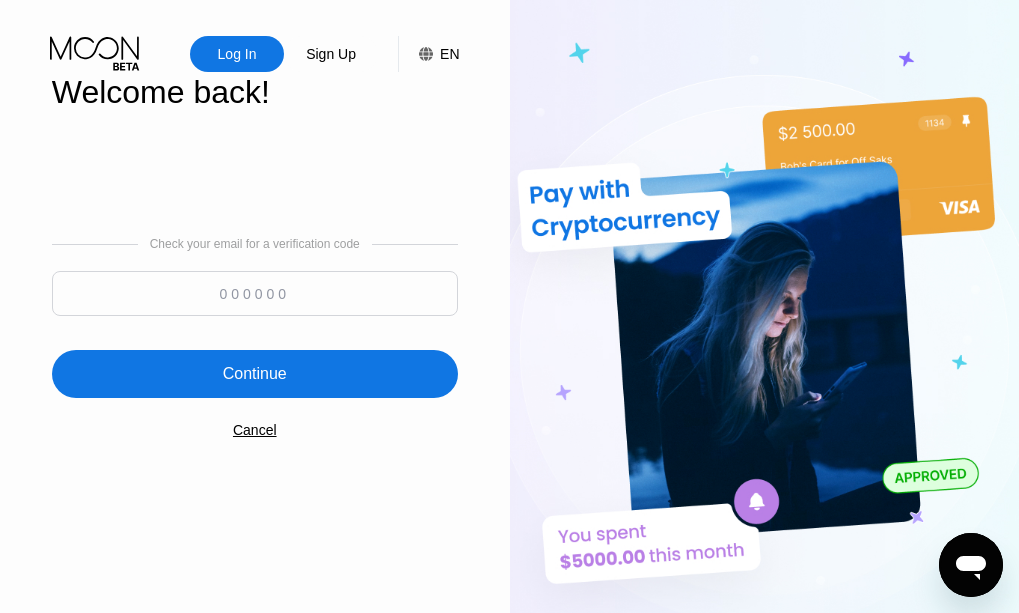 click at bounding box center (255, 293) 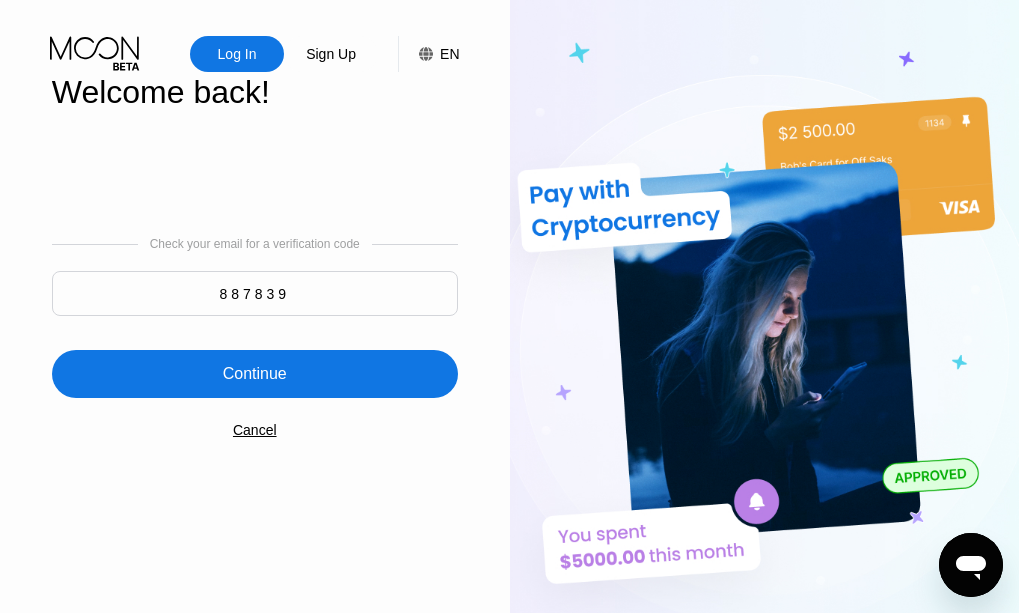 type on "887839" 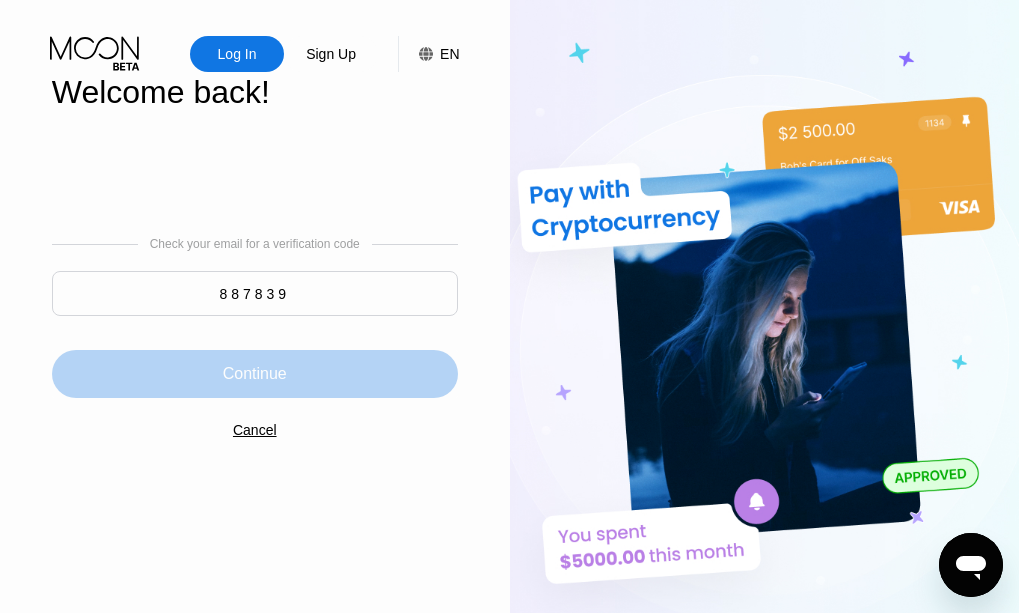 click on "Continue" at bounding box center (255, 374) 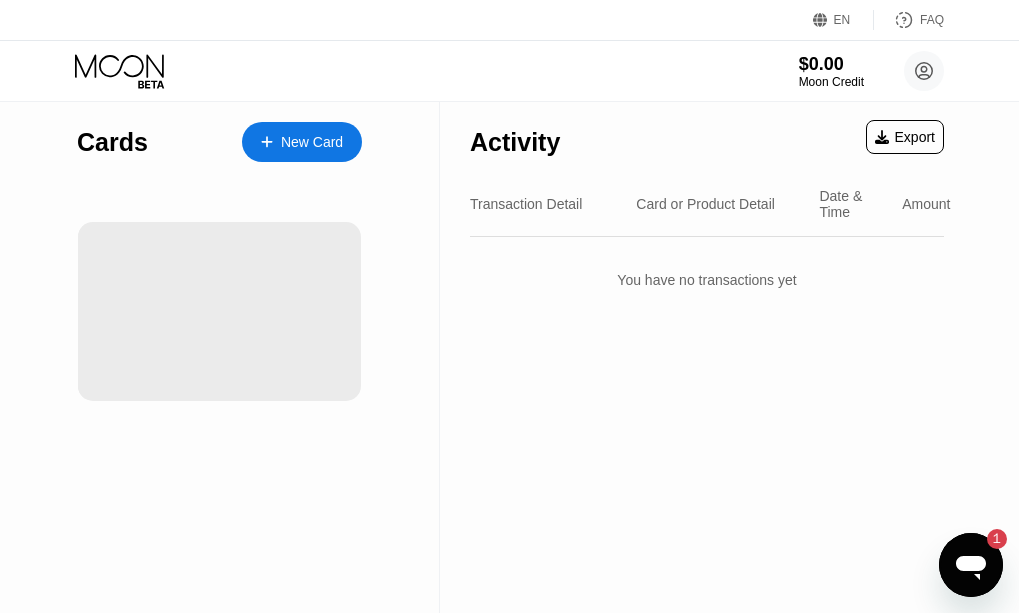 scroll, scrollTop: 0, scrollLeft: 0, axis: both 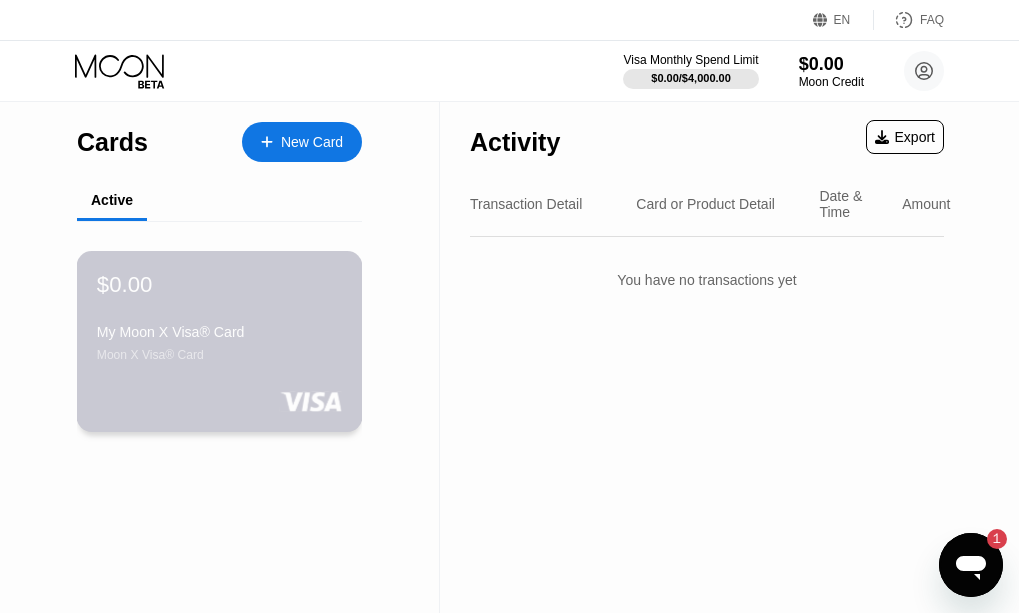 click on "Moon X Visa® Card" at bounding box center [219, 355] 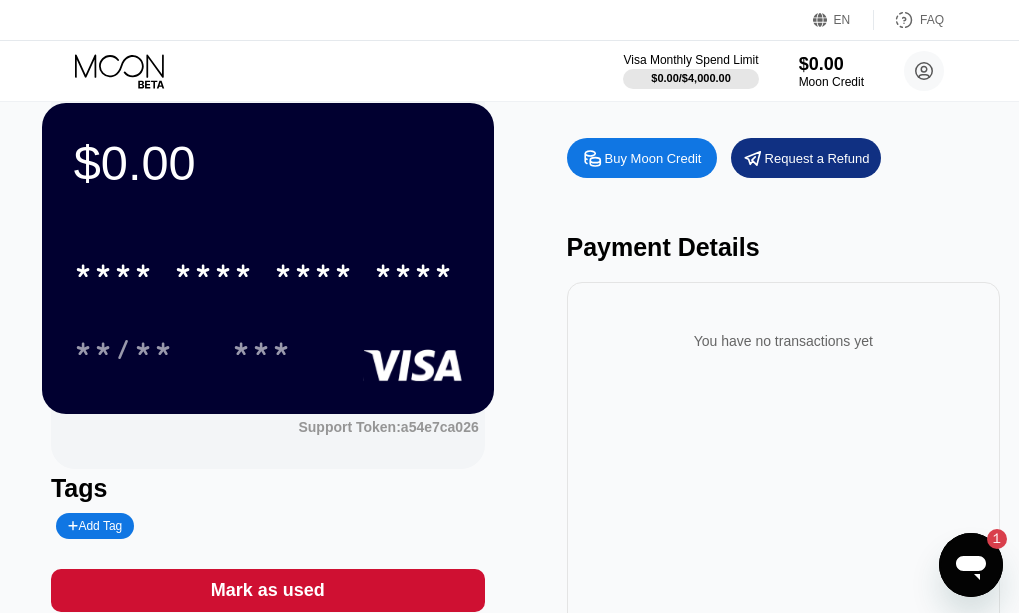 scroll, scrollTop: 0, scrollLeft: 0, axis: both 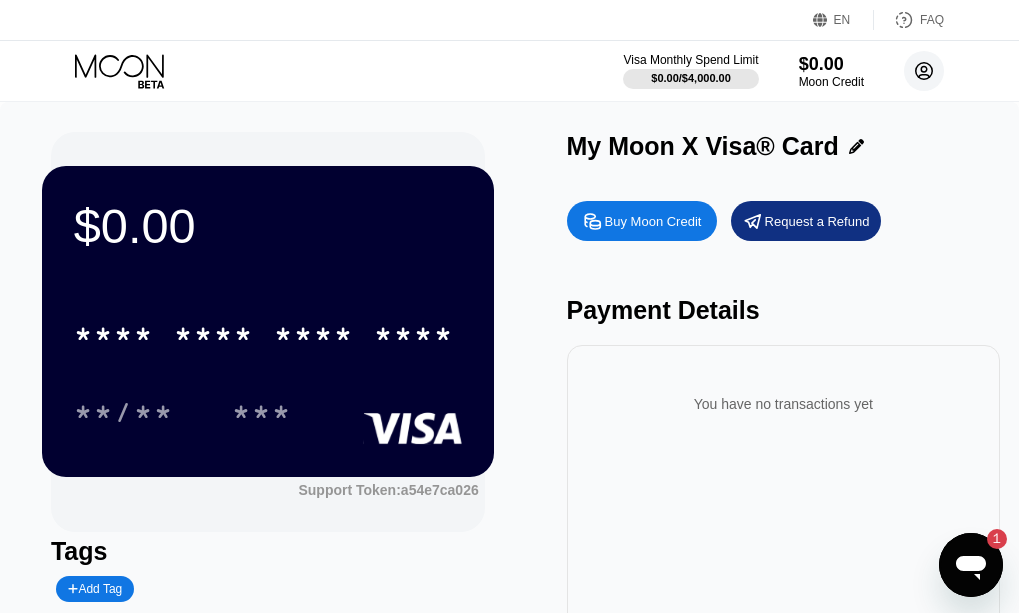 click 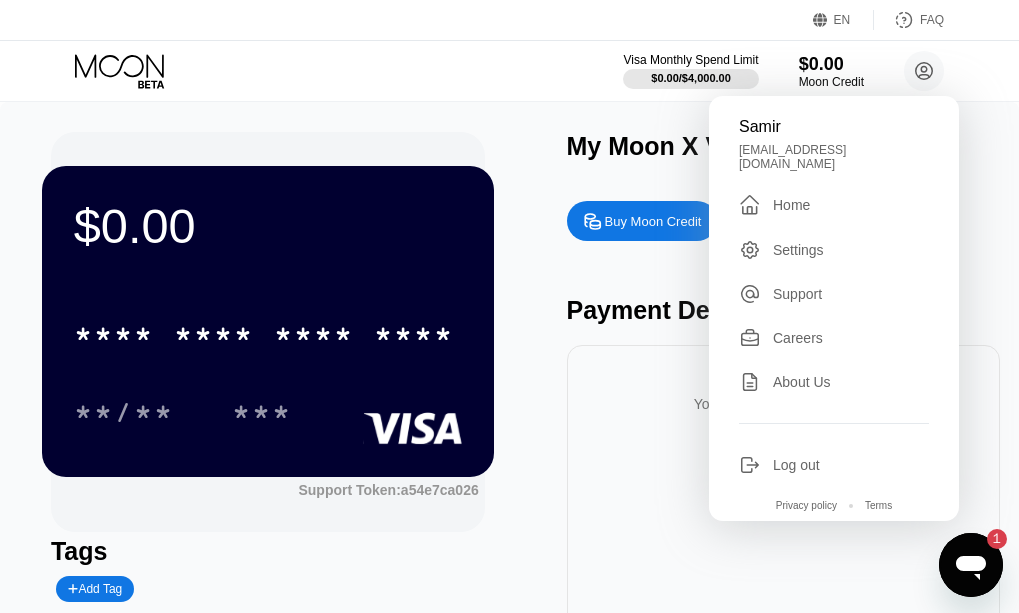 click on "Support" at bounding box center (797, 294) 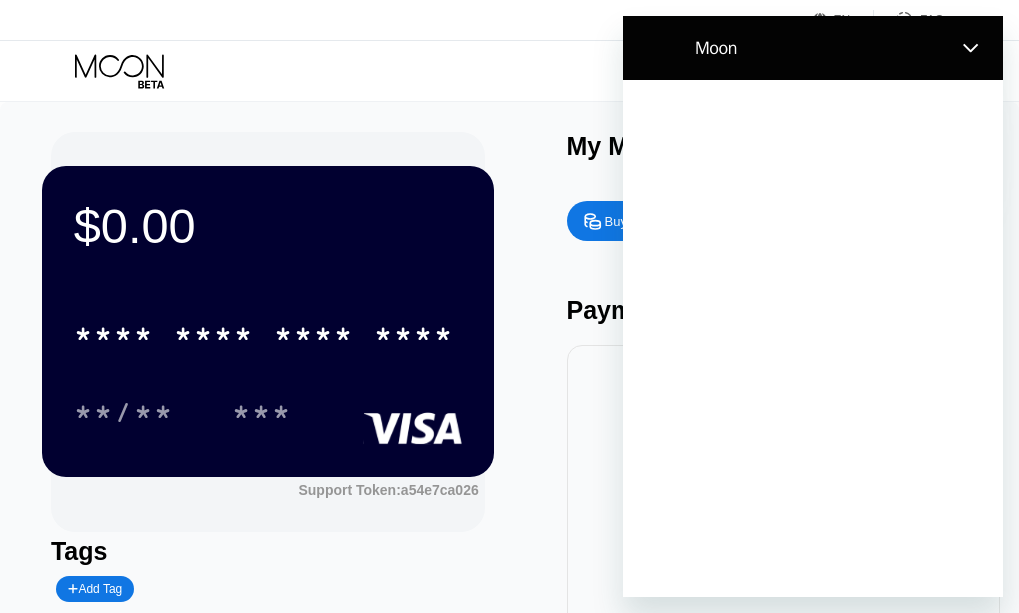 scroll, scrollTop: 0, scrollLeft: 0, axis: both 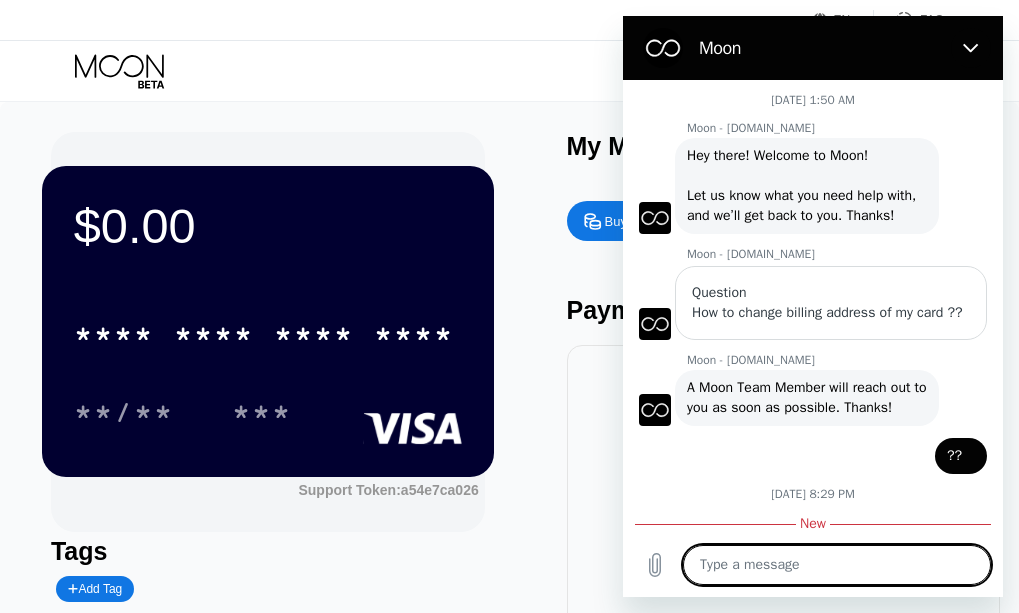 type on "x" 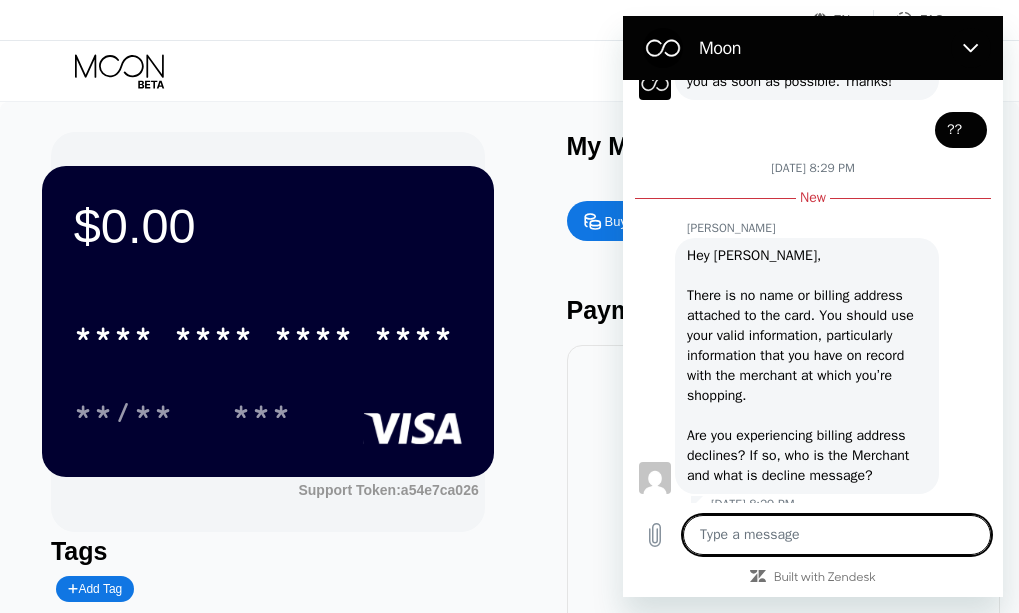 scroll, scrollTop: 400, scrollLeft: 0, axis: vertical 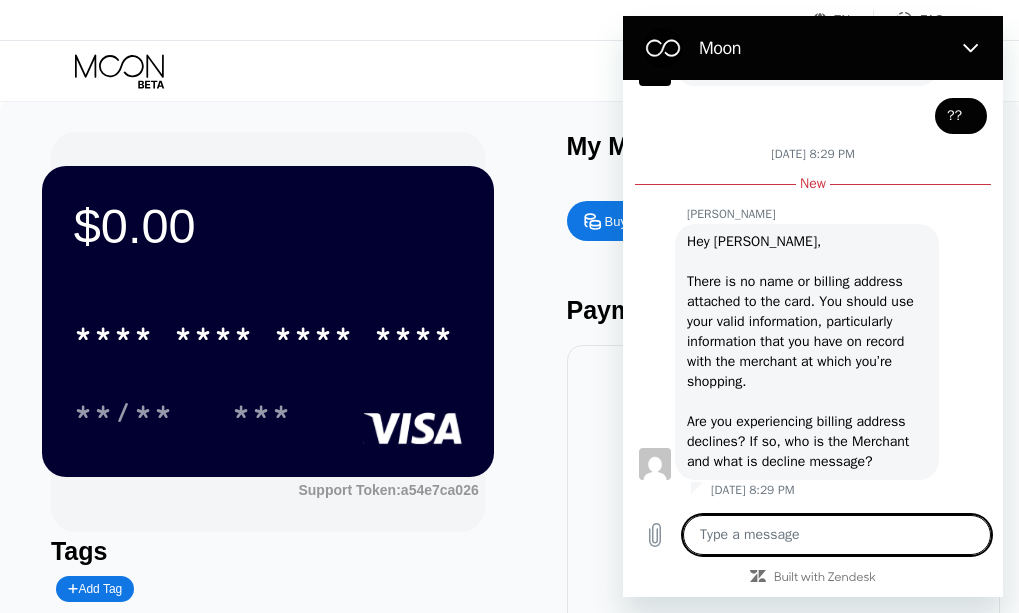 type on "h" 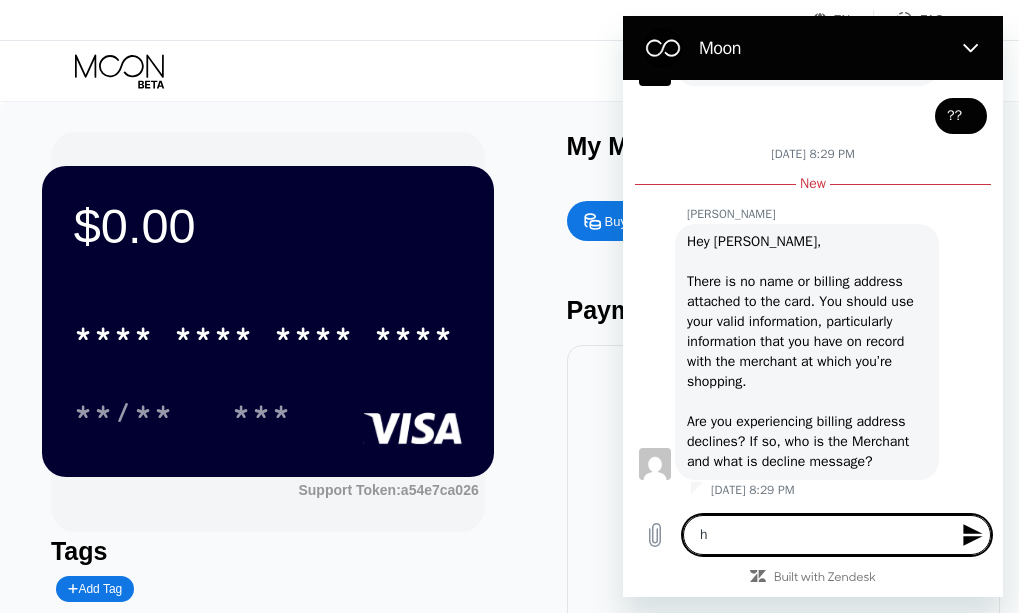 type on "hi" 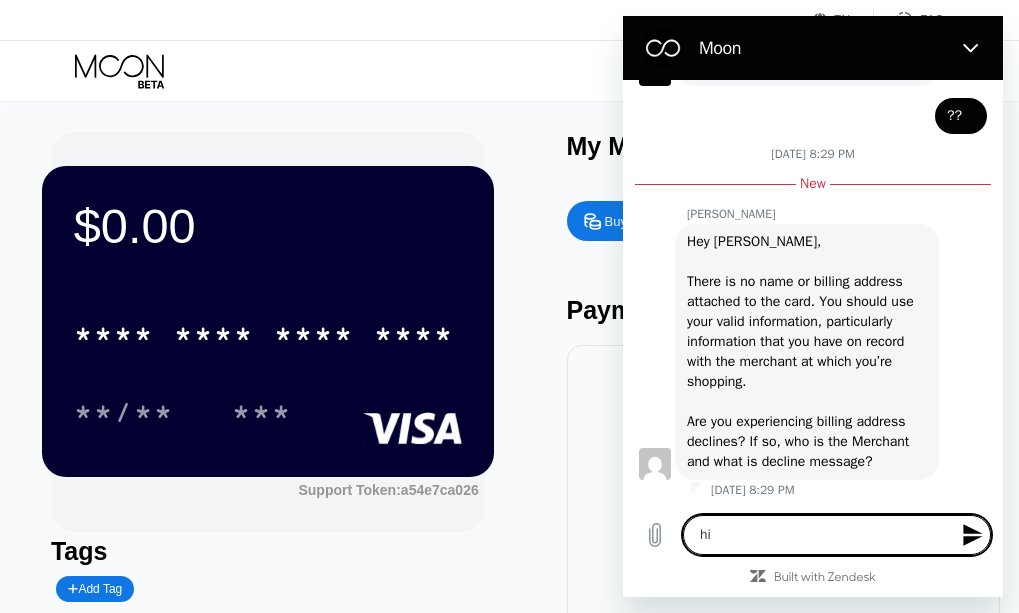 type 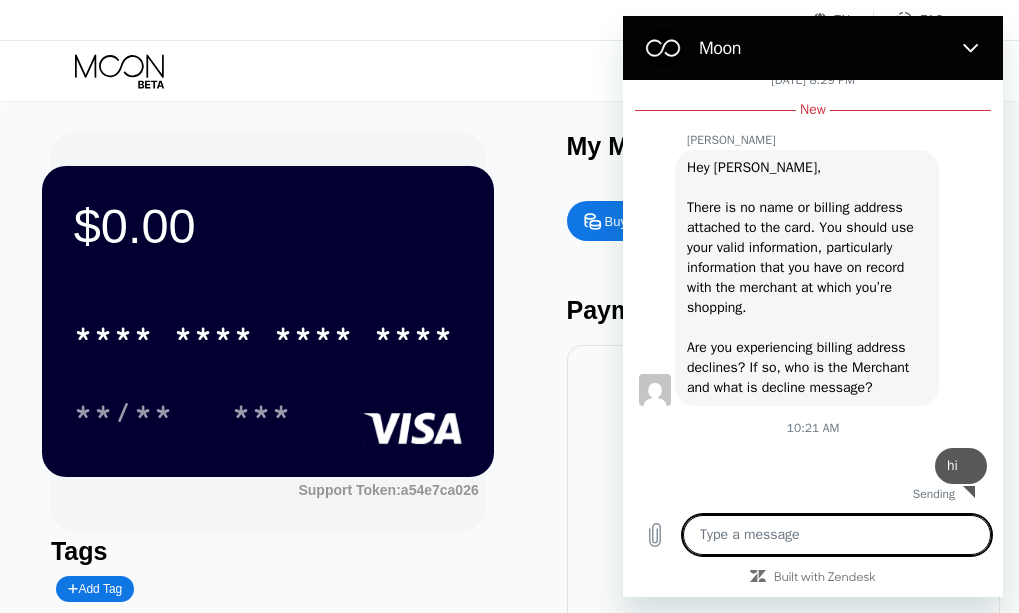 type on "x" 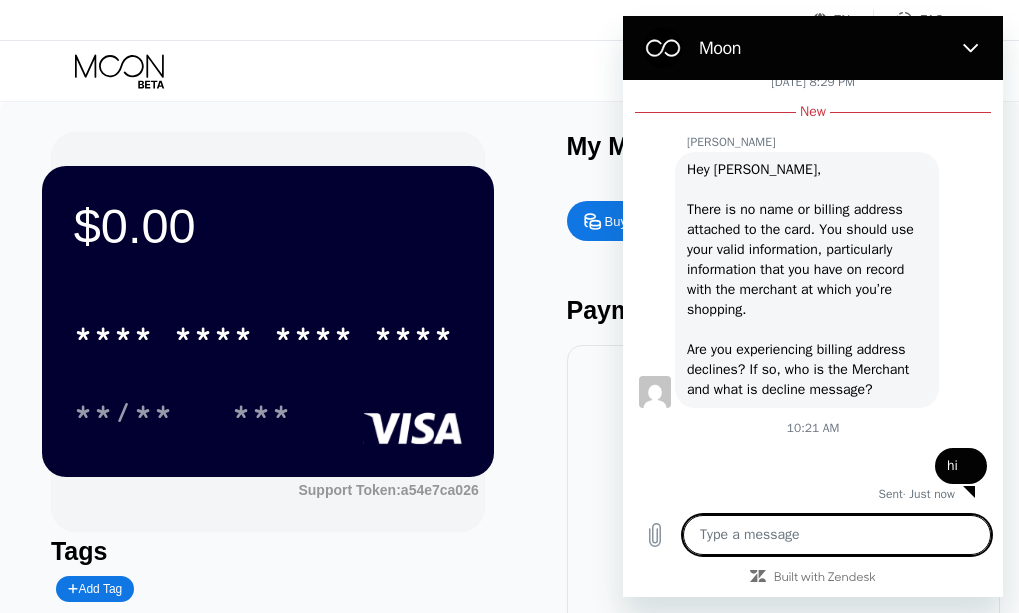 scroll, scrollTop: 476, scrollLeft: 0, axis: vertical 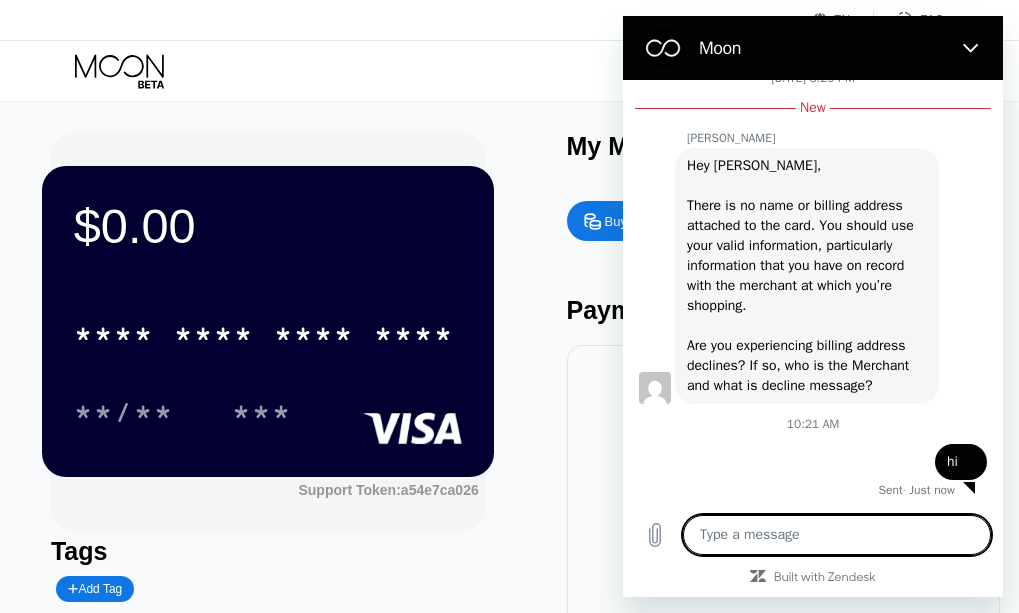 type on "I" 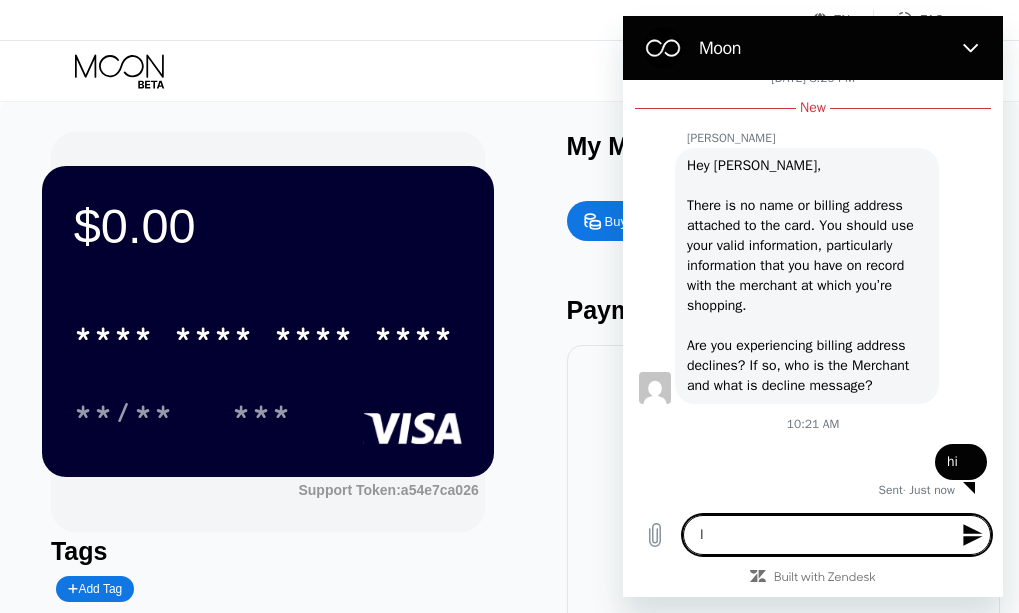 type on "I" 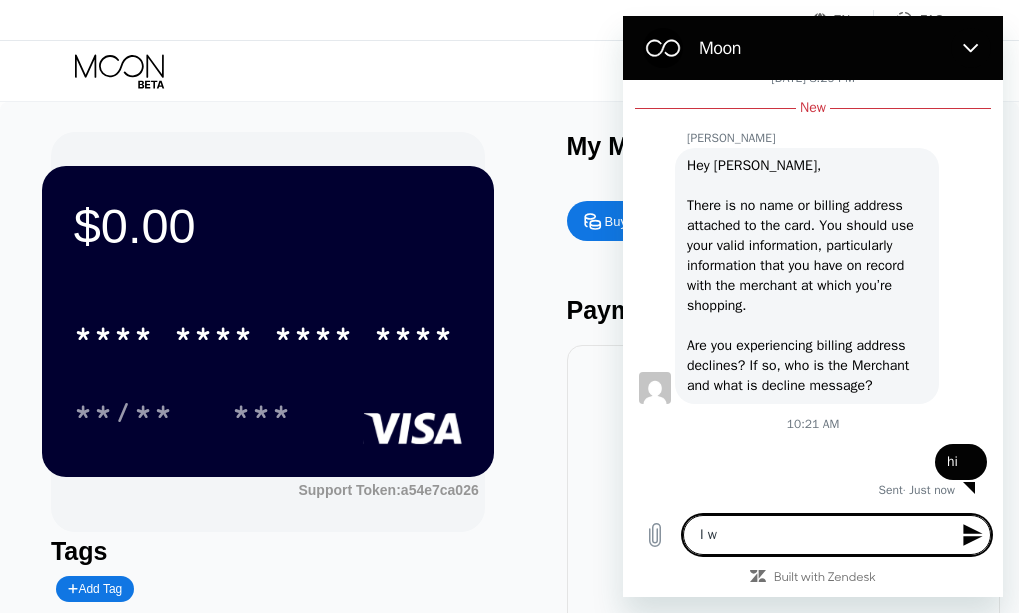 type on "I wa" 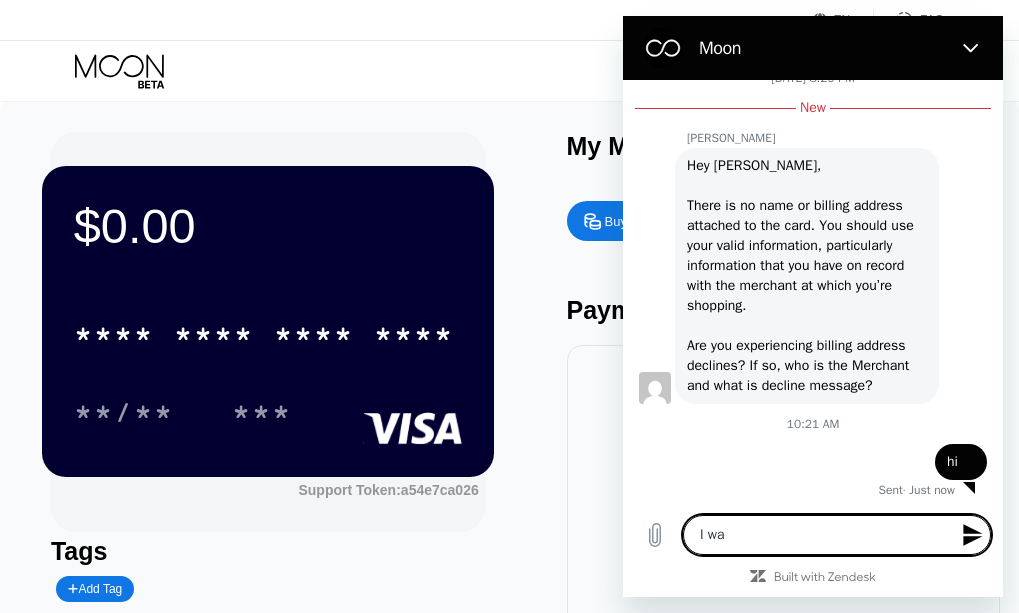 type on "x" 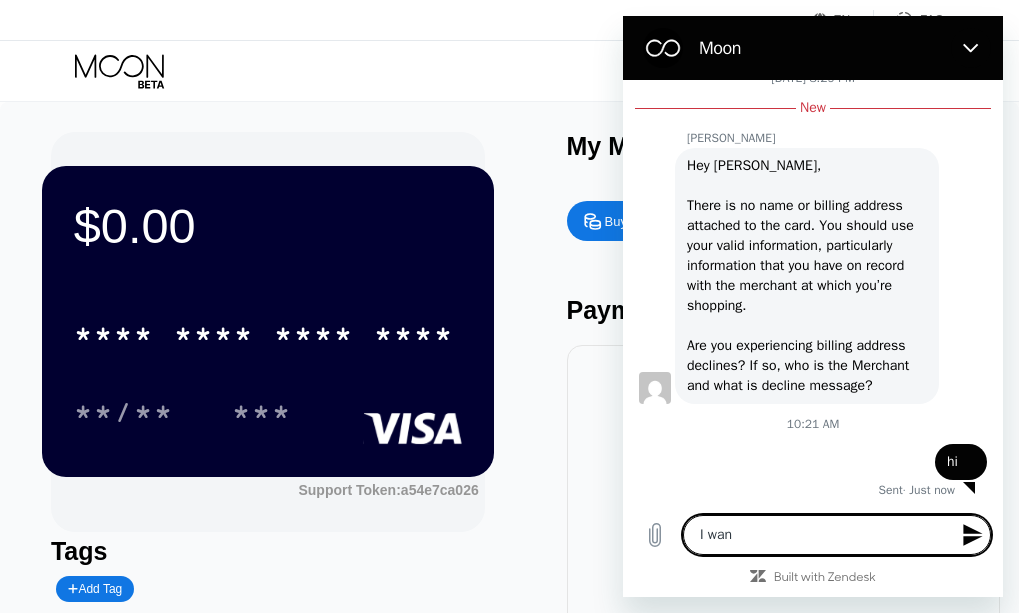 type on "x" 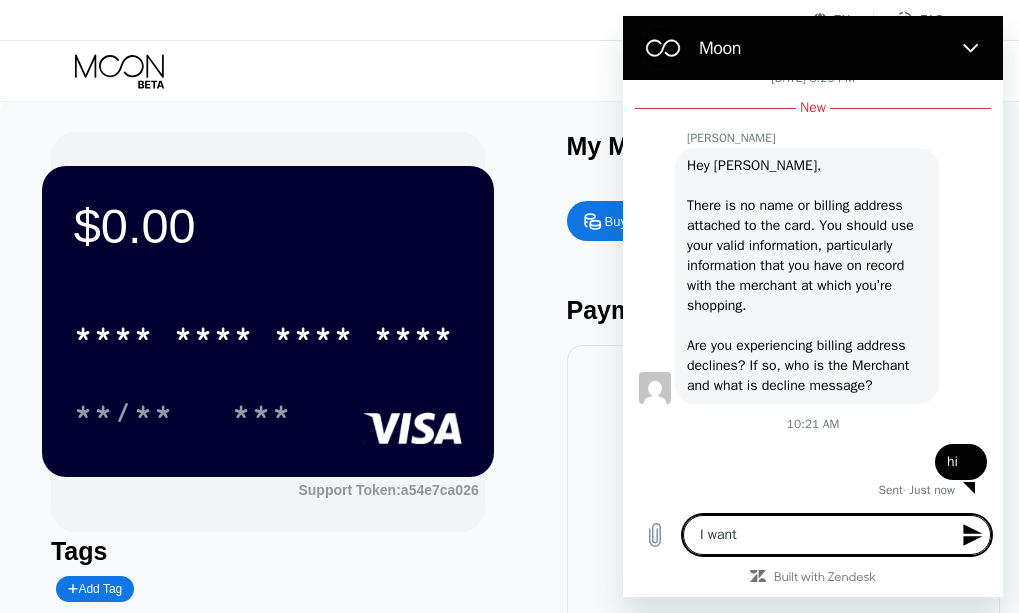 type on "I want" 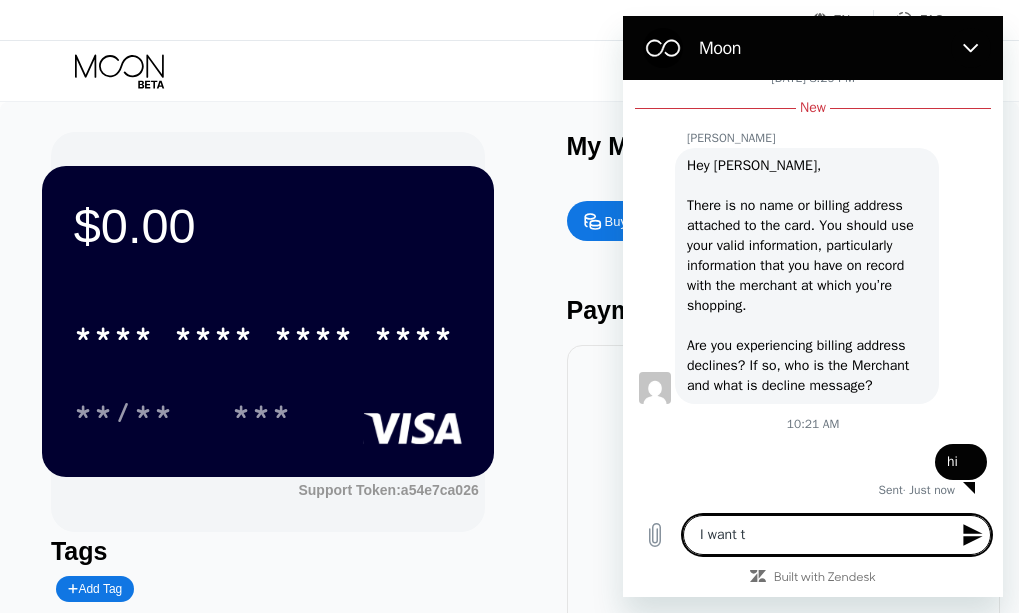 type on "I want to" 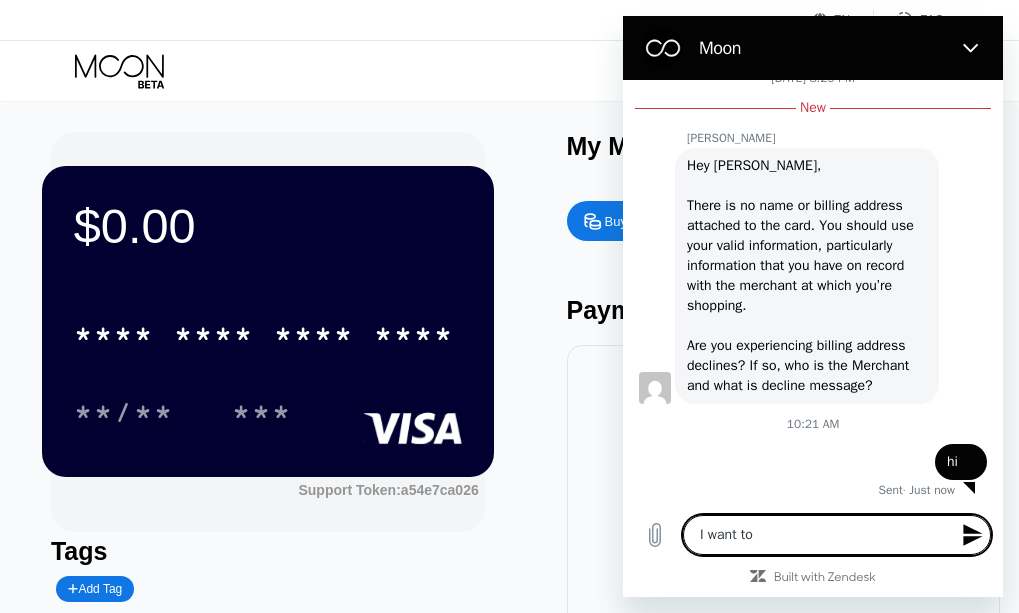 type on "I want to" 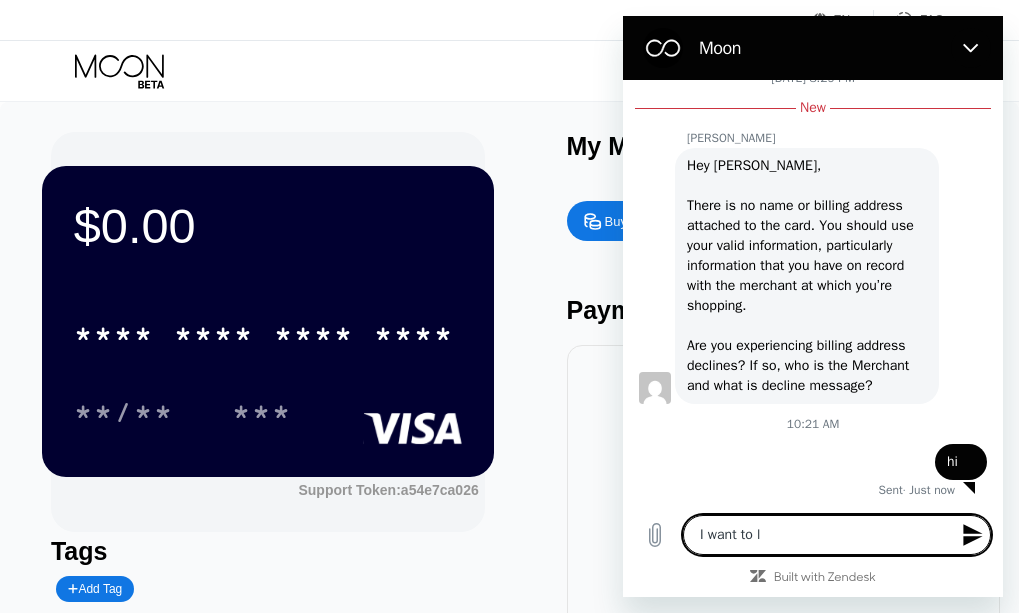 type on "I want to li" 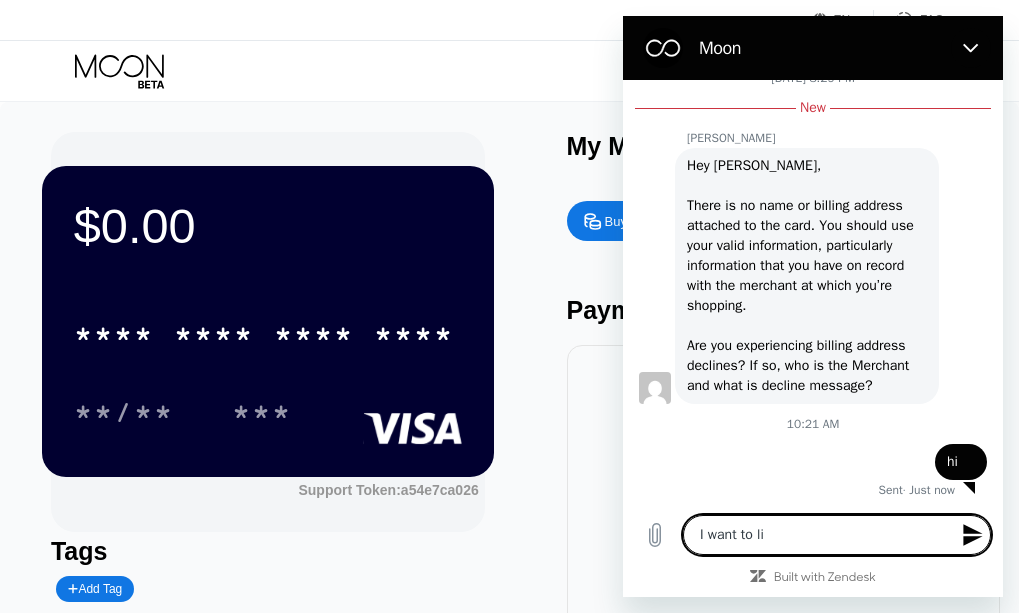type on "I want to lin" 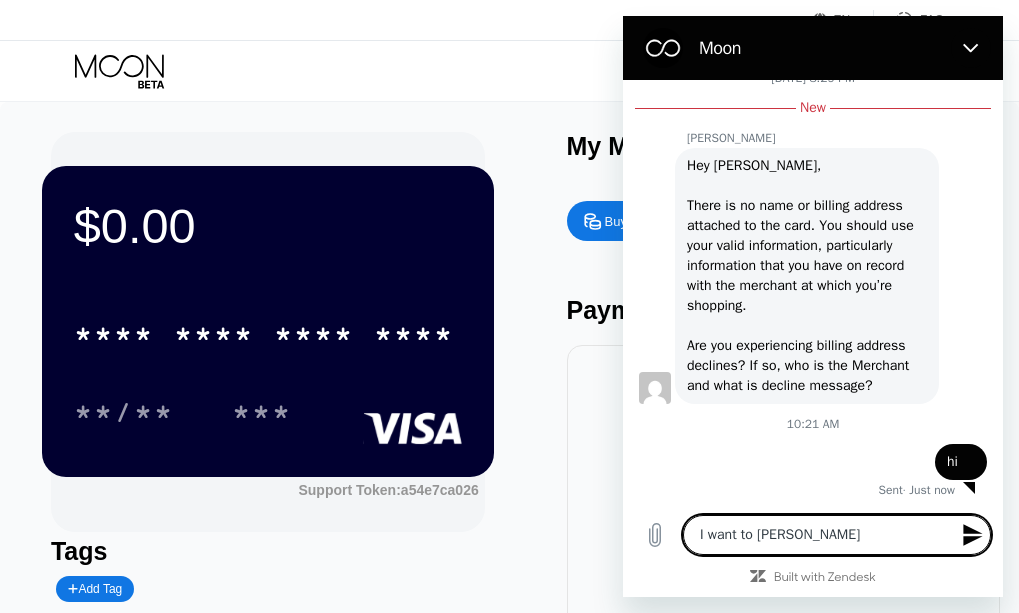 type on "I want to link" 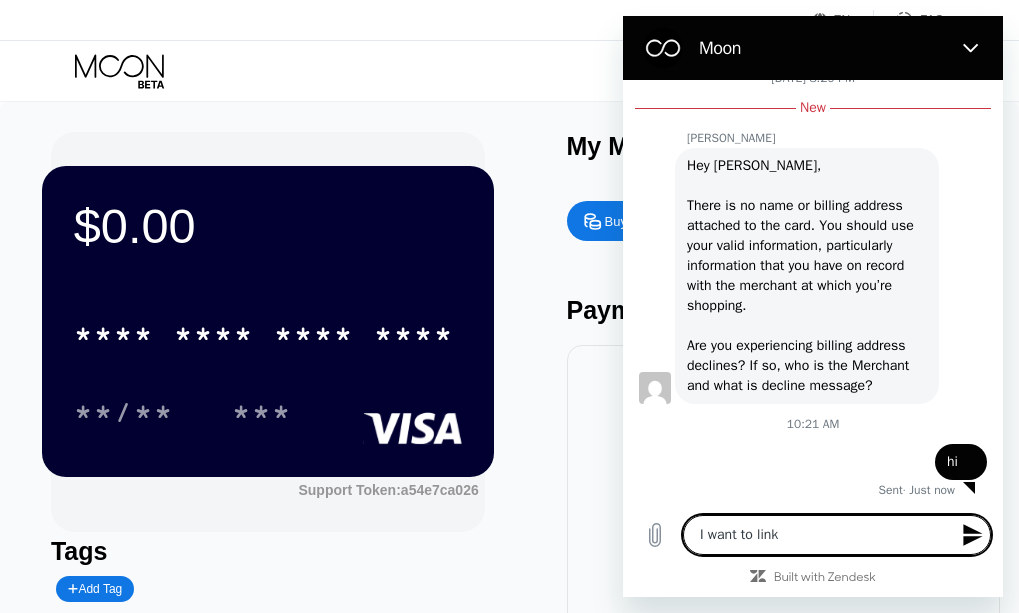type on "I want to link" 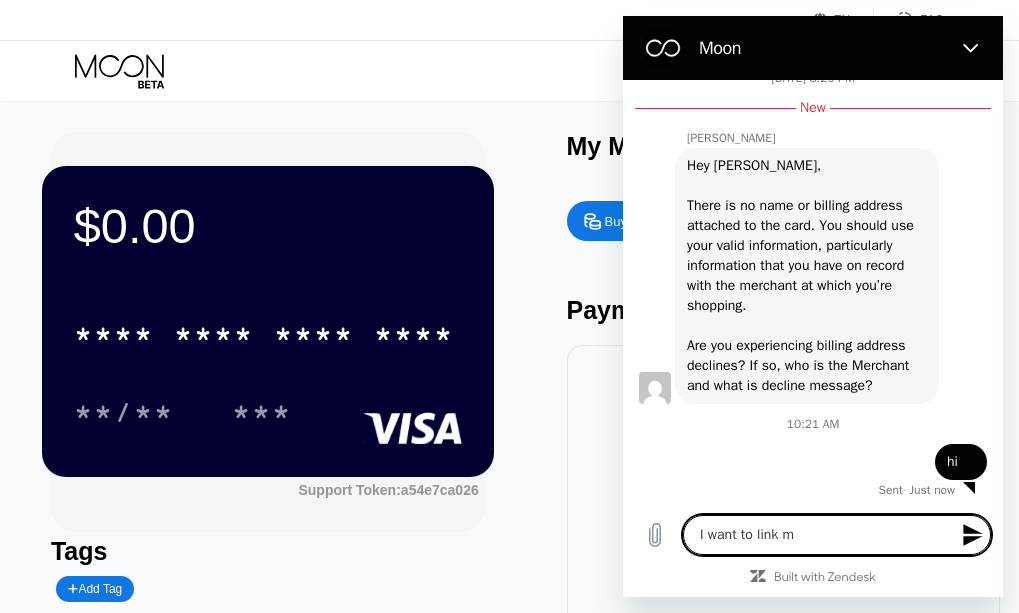 type on "I want to link my" 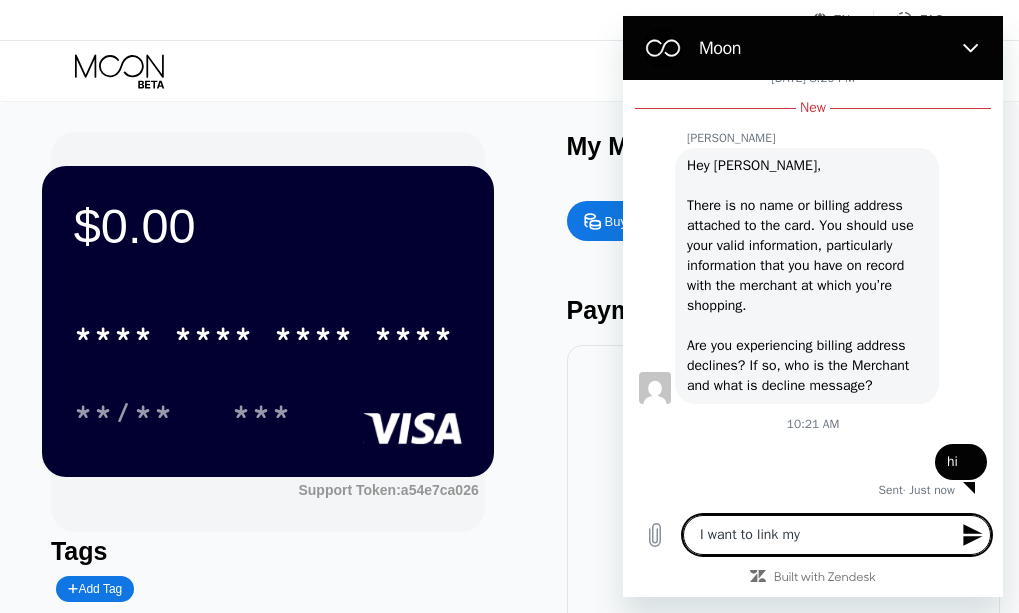 type on "I want to link my" 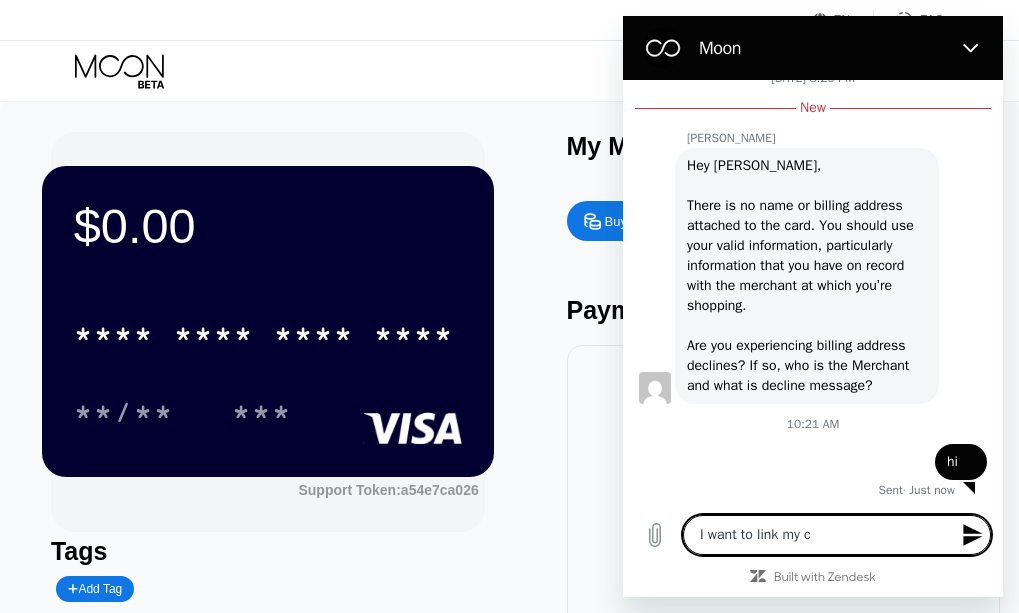 type on "I want to link my ca" 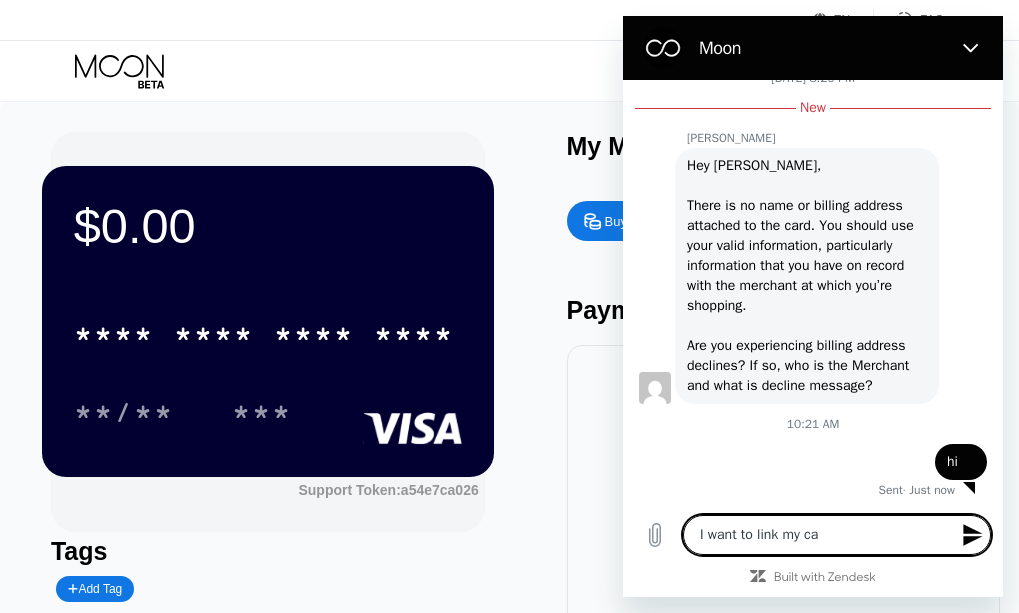 type on "I want to link my car" 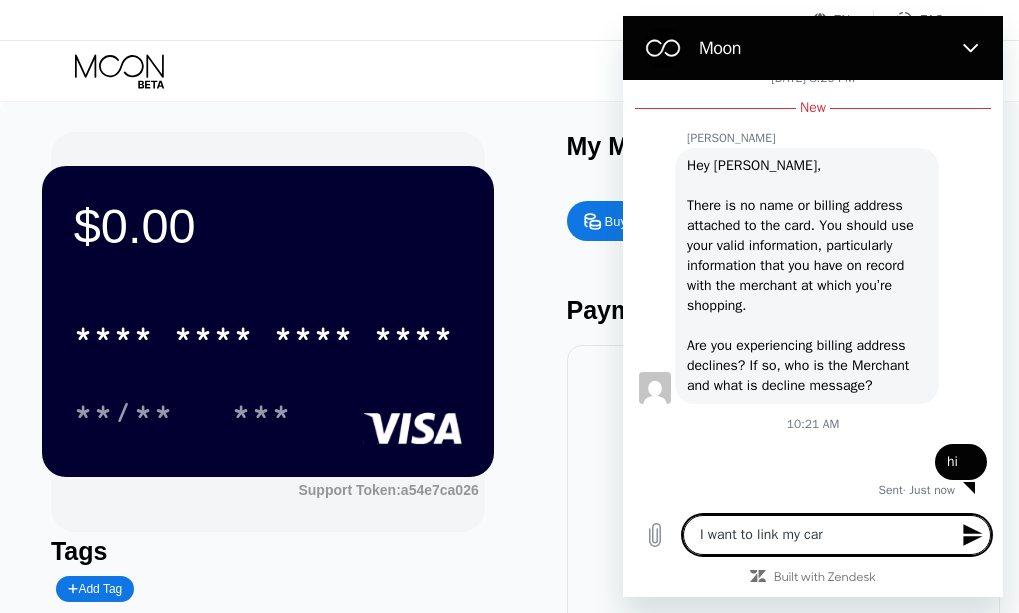 type on "I want to link my card" 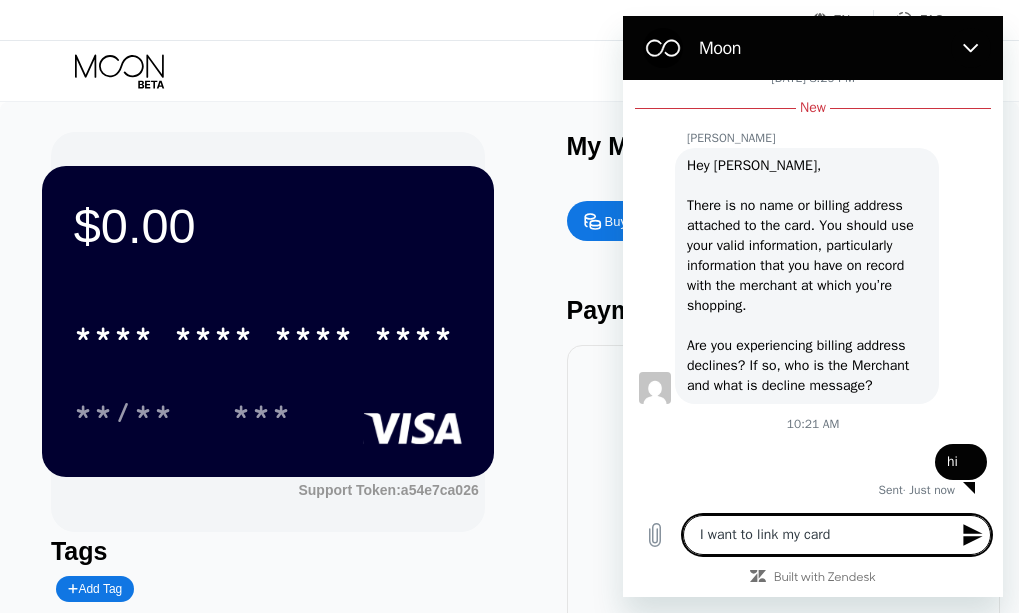 type on "I want to link my card" 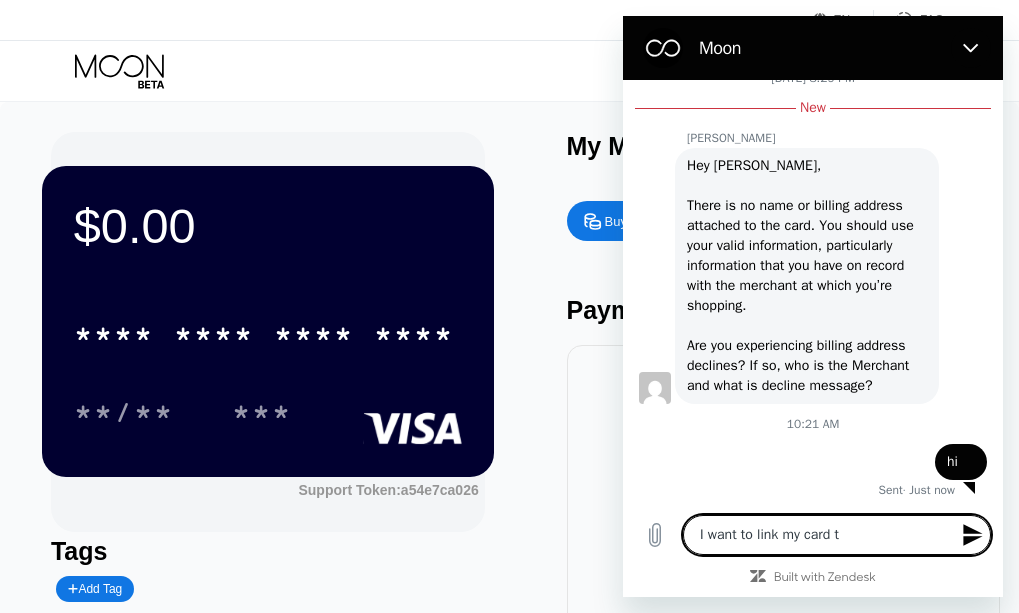type on "I want to link my card to" 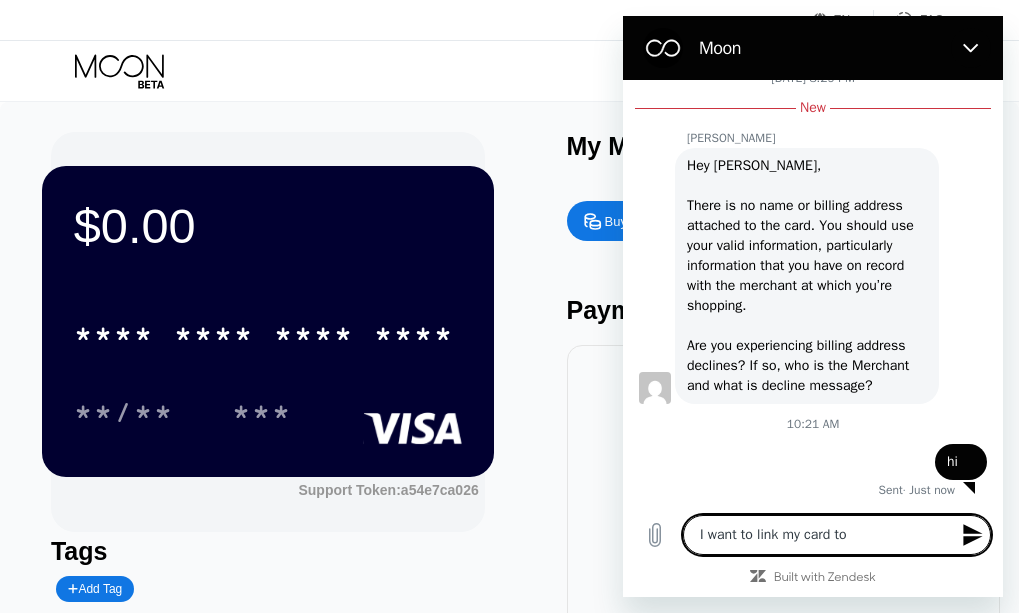 type on "I want to link my card to" 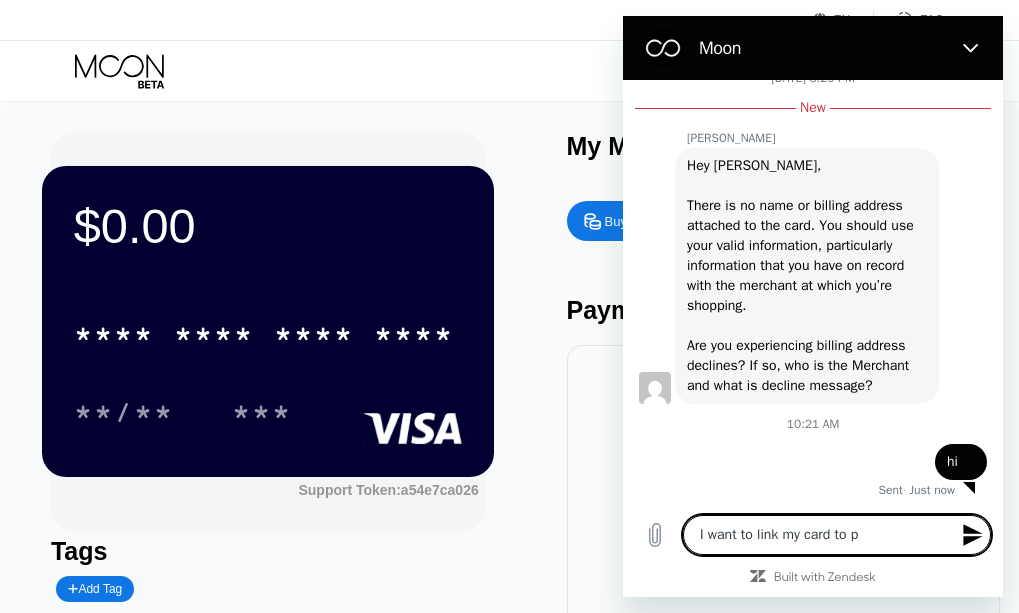 type on "I want to link my card to pa" 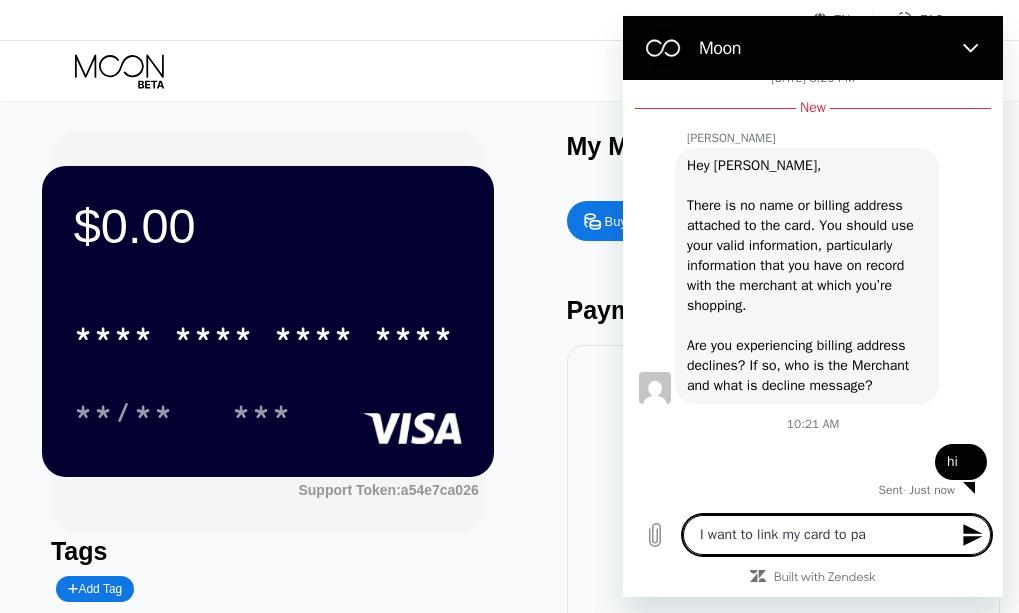type on "I want to link my card to pay" 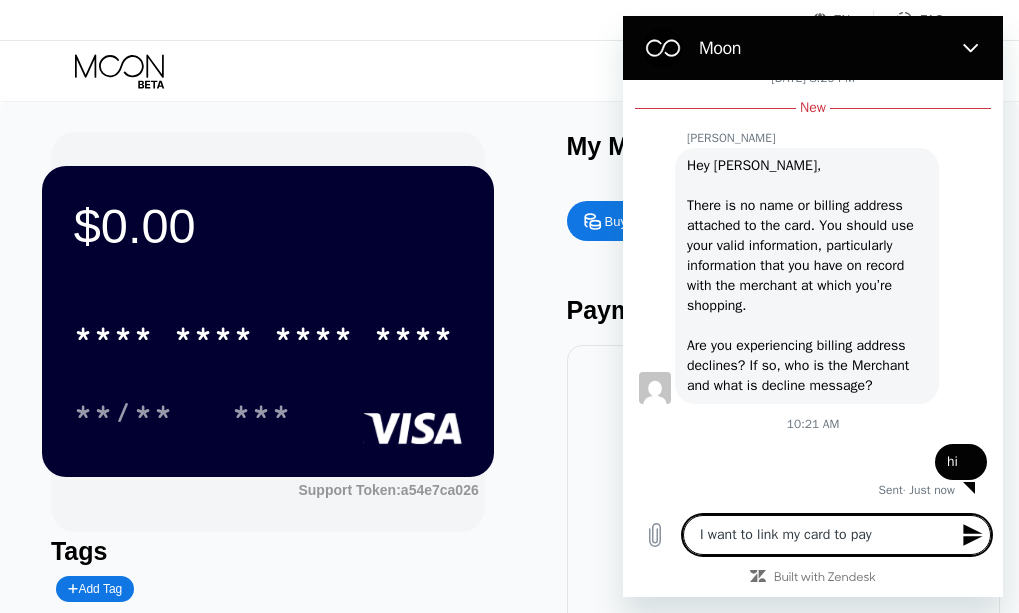 type on "I want to link my card to payp" 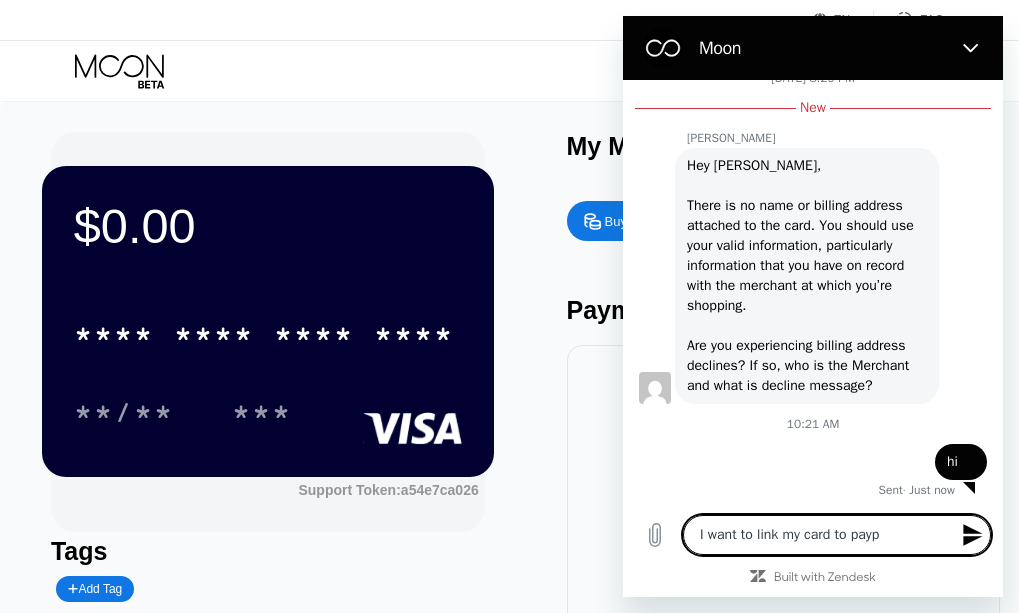 type on "I want to link my card to paypa" 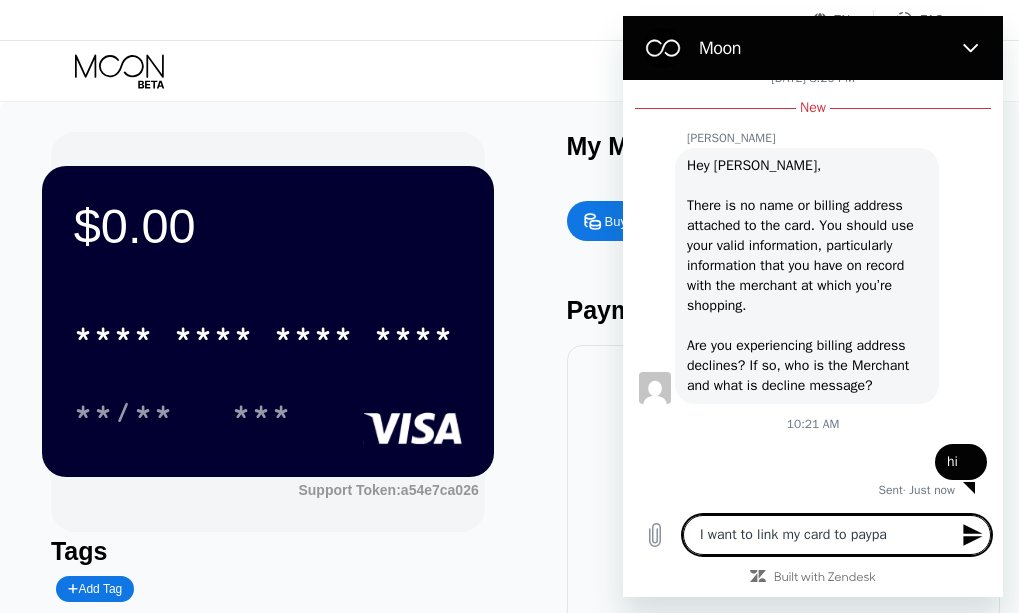 type on "I want to link my card to paypal" 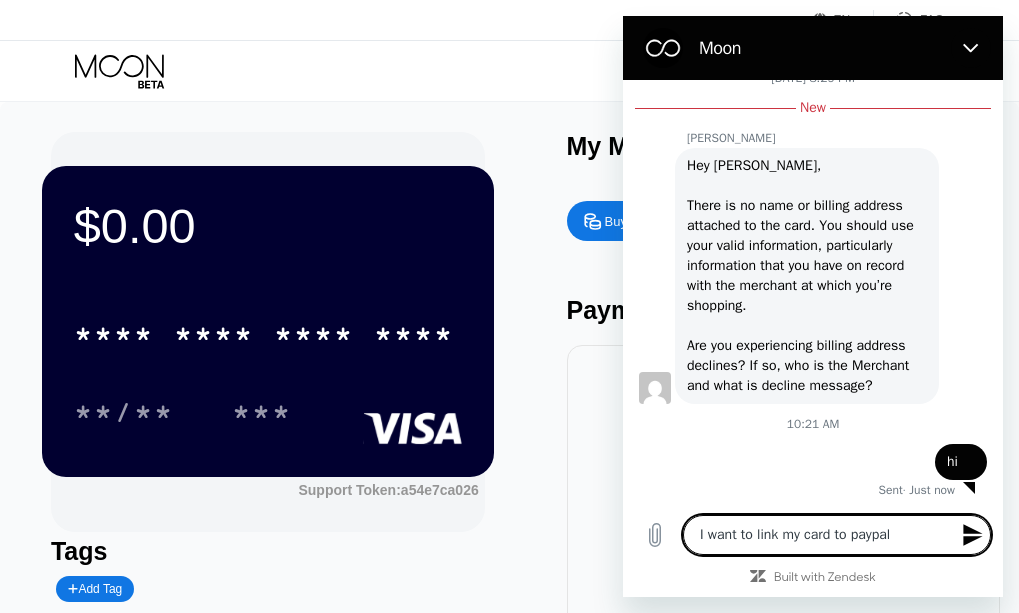 type on "I want to link my card to paypal" 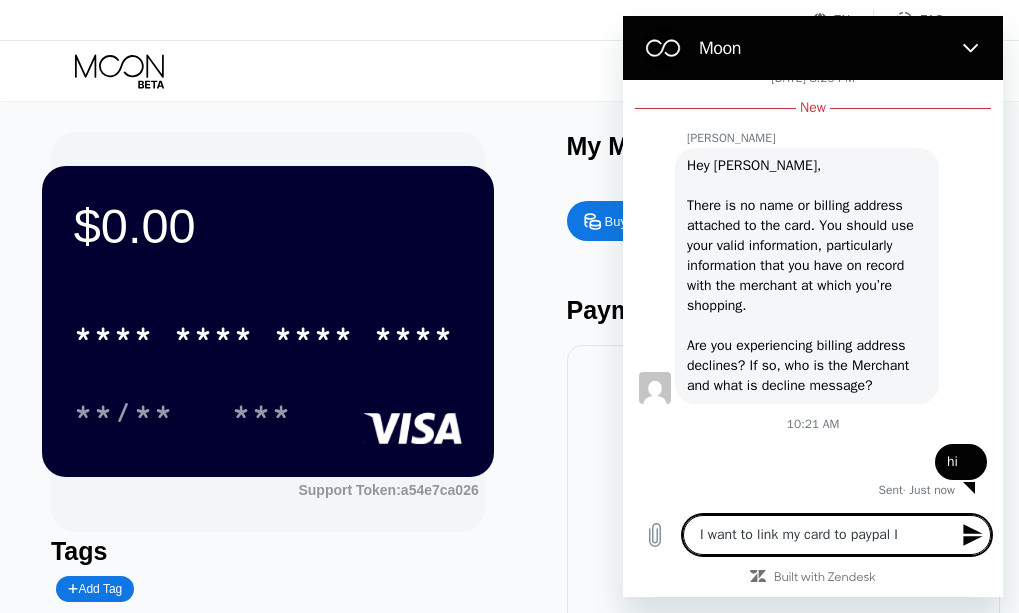 type on "I want to link my card to paypal I" 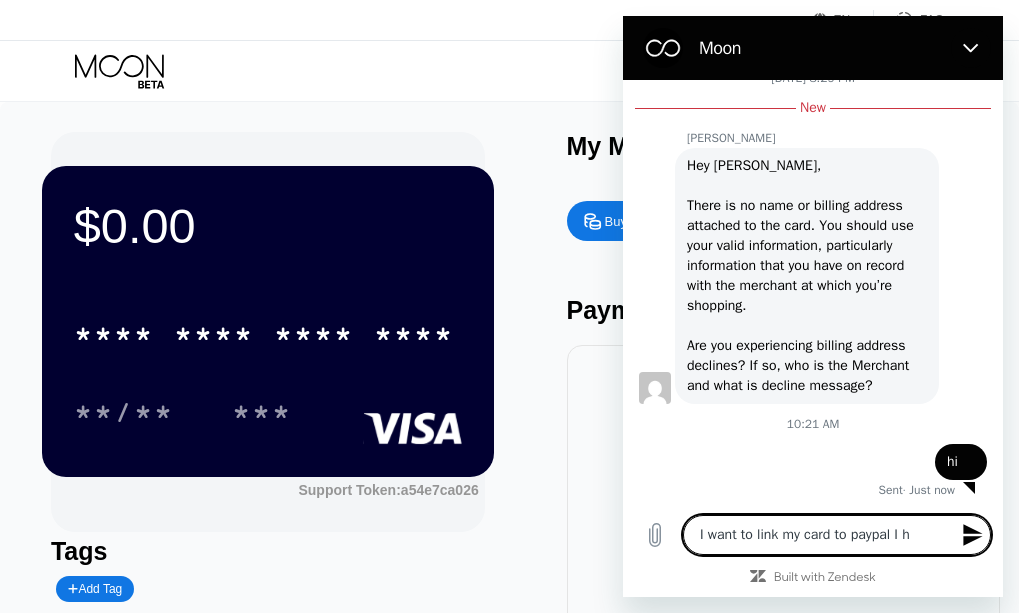 type on "I want to link my card to paypal I ha" 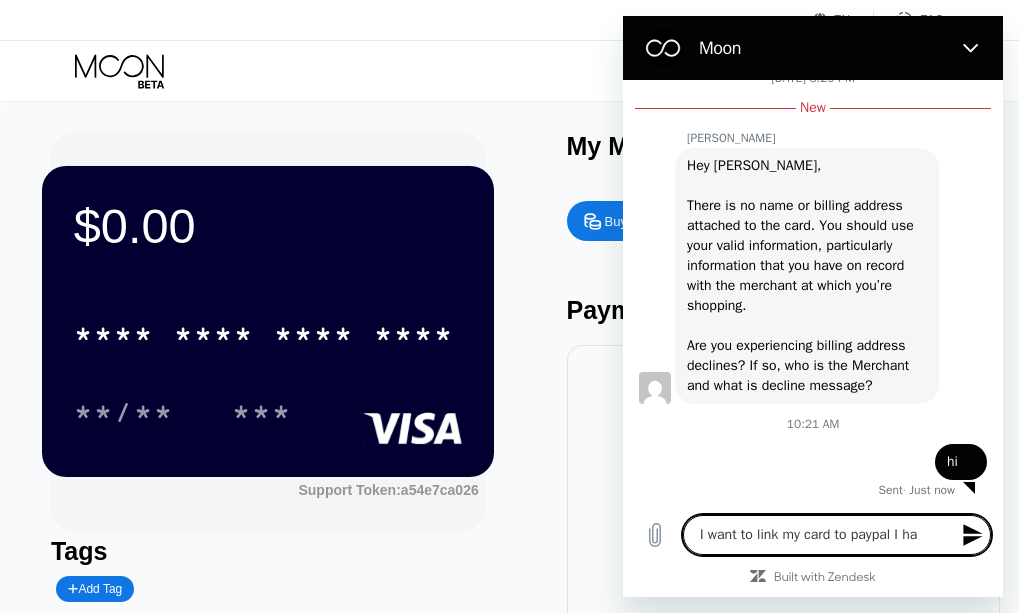 type on "I want to link my card to paypal I hav" 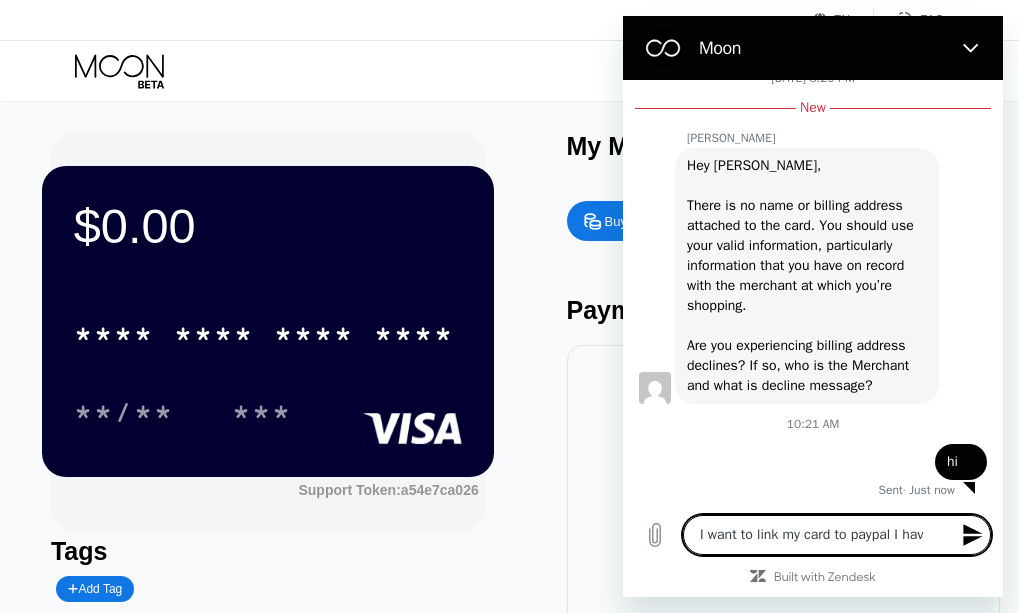 type on "I want to link my card to paypal I have" 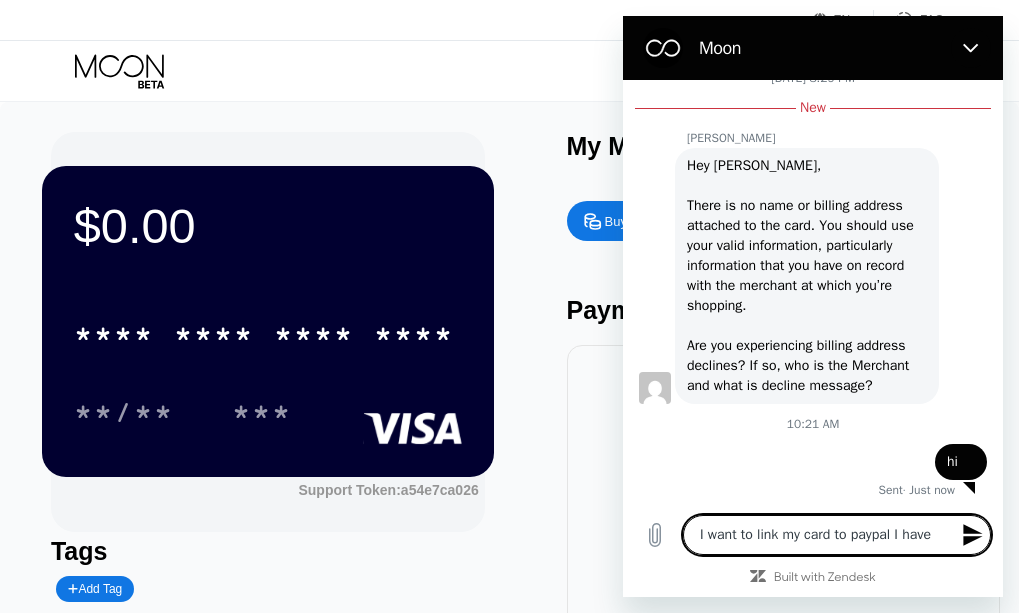 type on "I want to link my card to paypal I have" 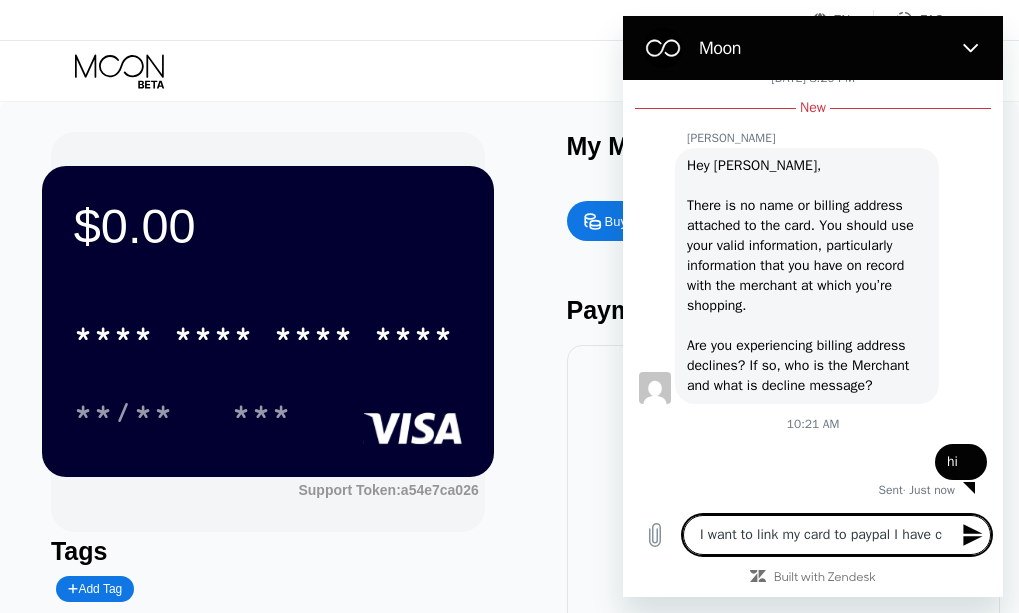type on "I want to link my card to paypal I have ca" 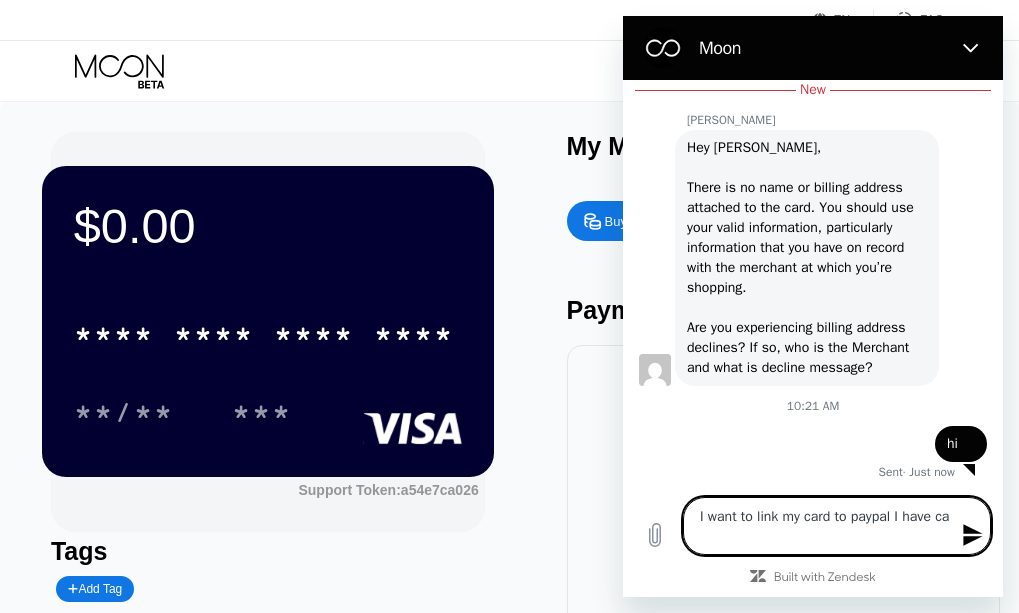 type on "I want to link my card to paypal I have can" 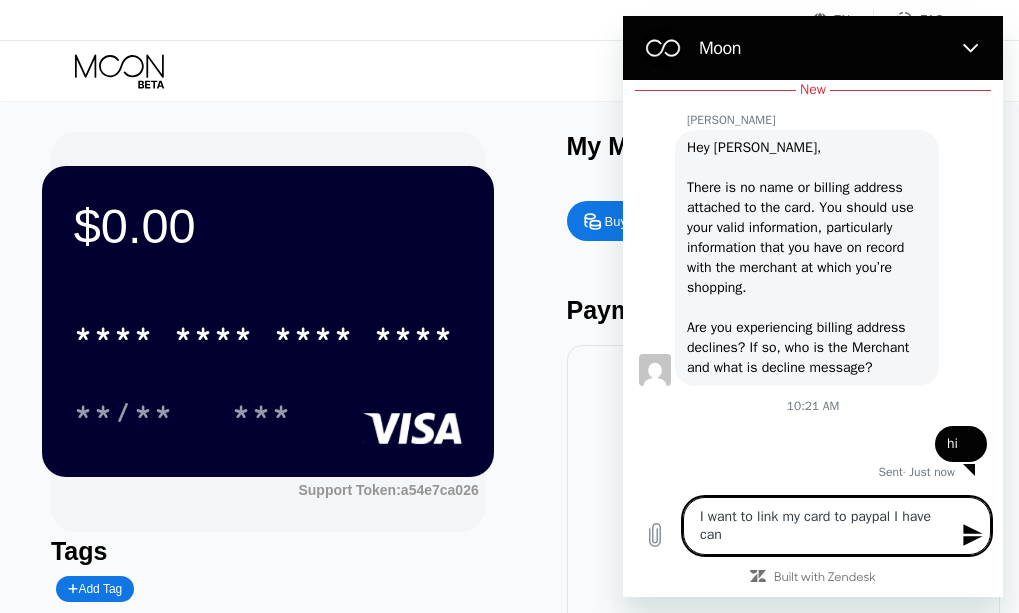 type on "I want to link my card to paypal I have cana" 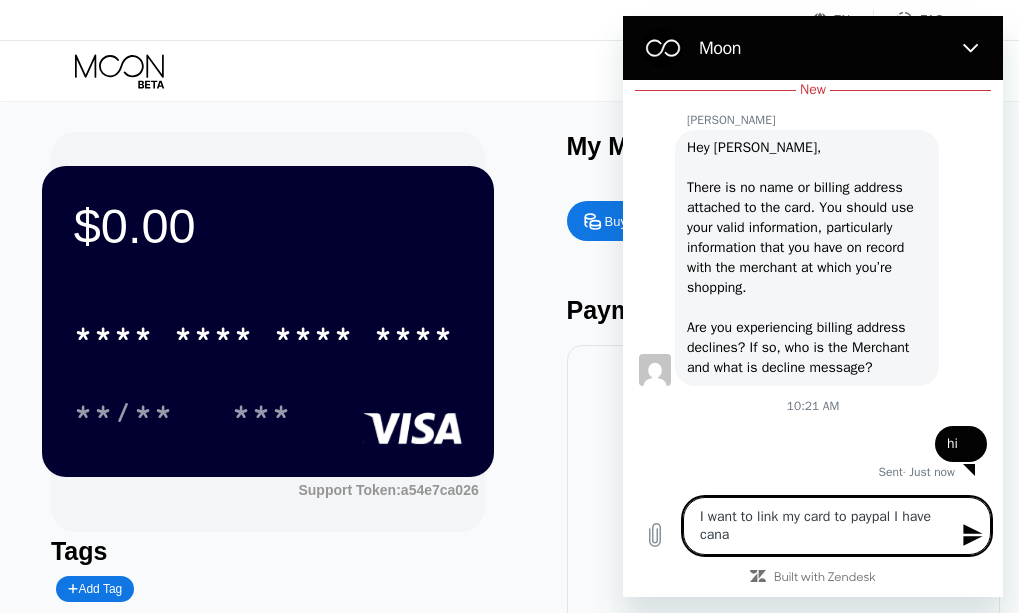 type on "I want to link my card to paypal I have canad" 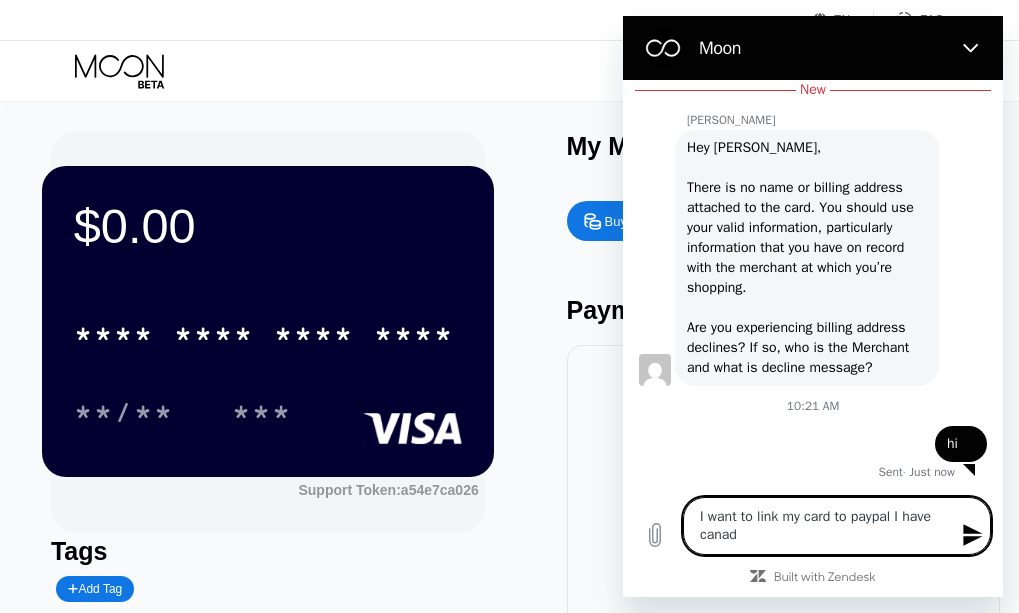 type on "I want to link my card to paypal I have canadi" 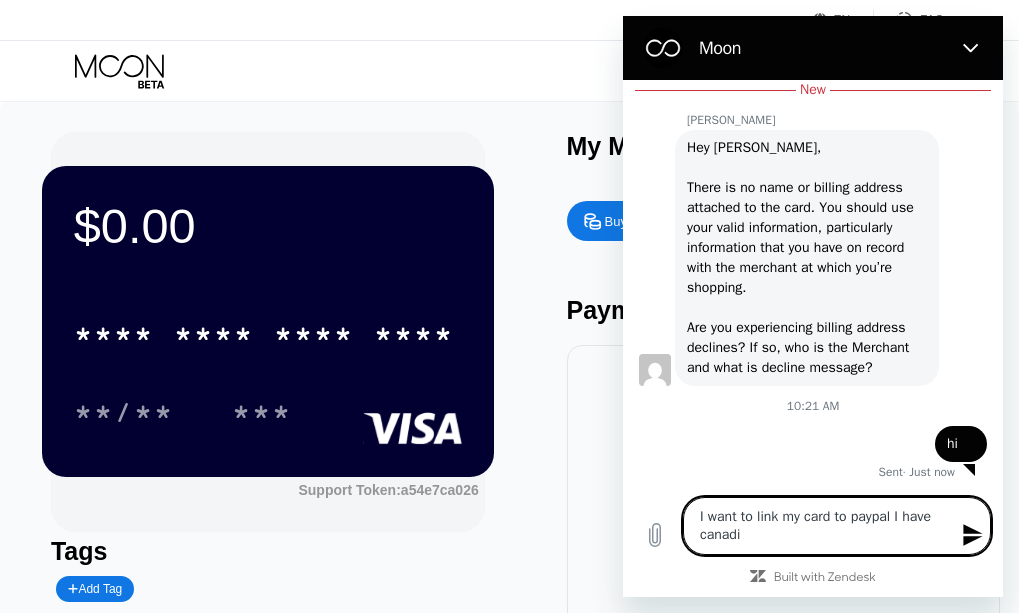 type on "x" 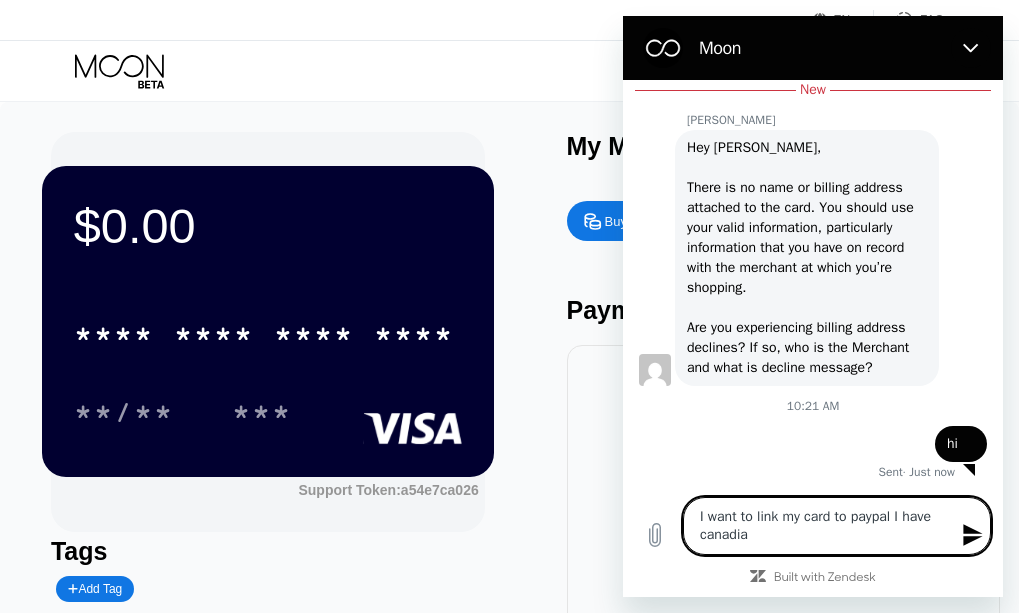 type on "I want to link my card to paypal I have canadian" 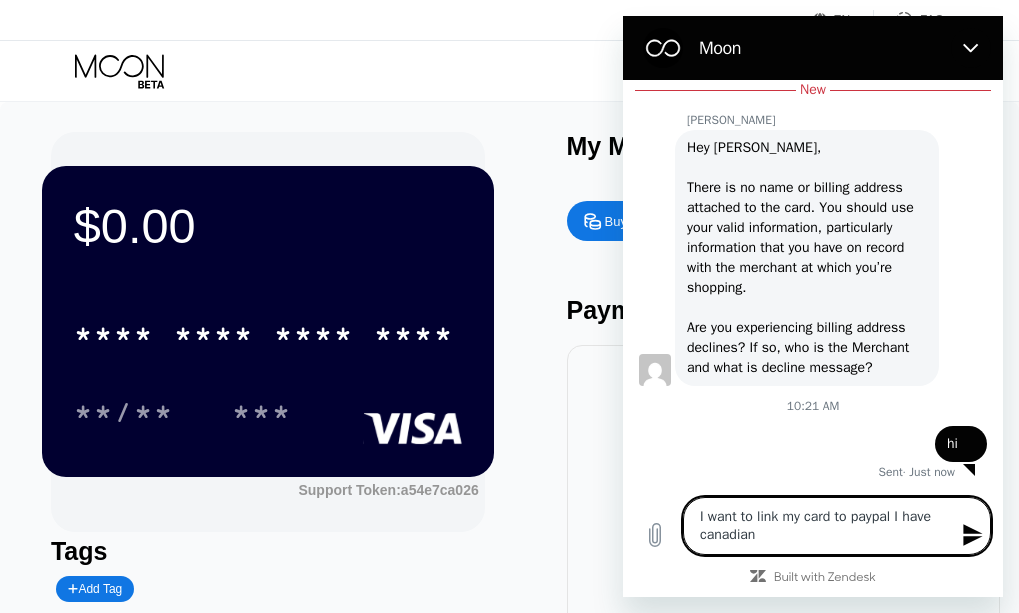 type on "I want to link my card to paypal I have canadian" 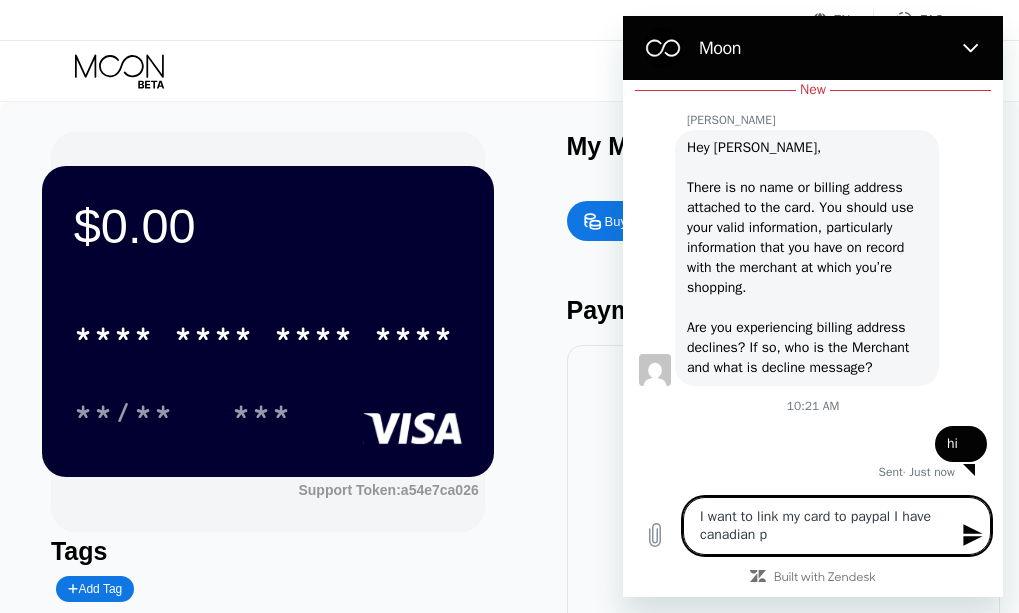 type on "I want to link my card to paypal I have canadian pa" 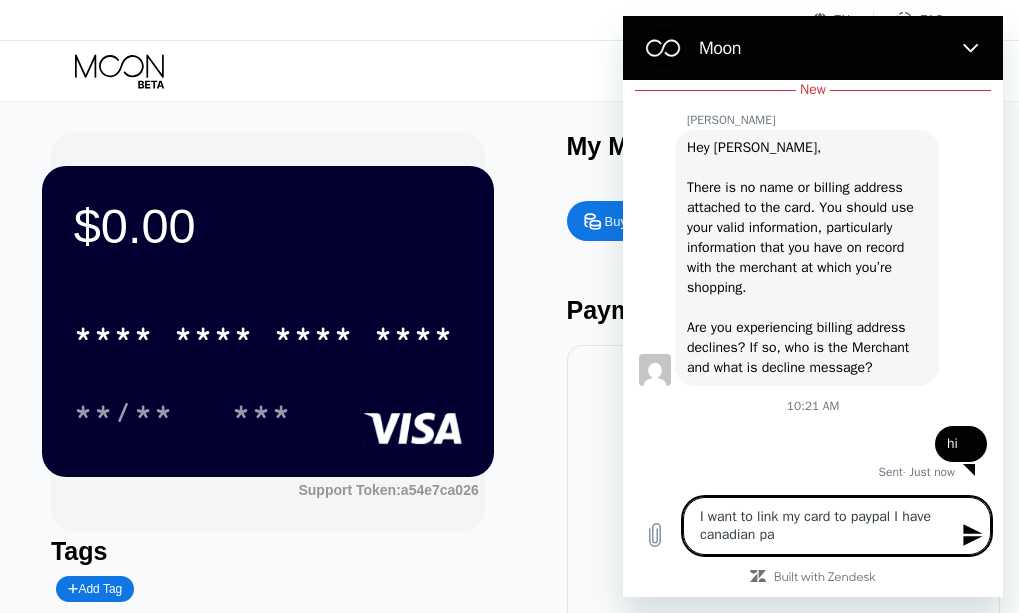type on "I want to link my card to paypal I have canadian pay" 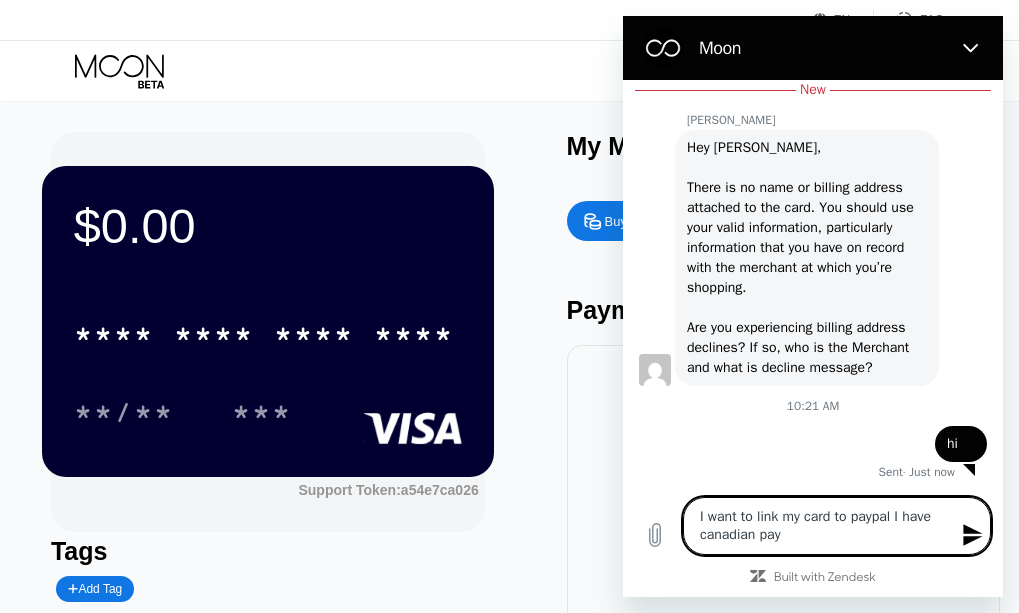 type on "I want to link my card to paypal I have canadian payp" 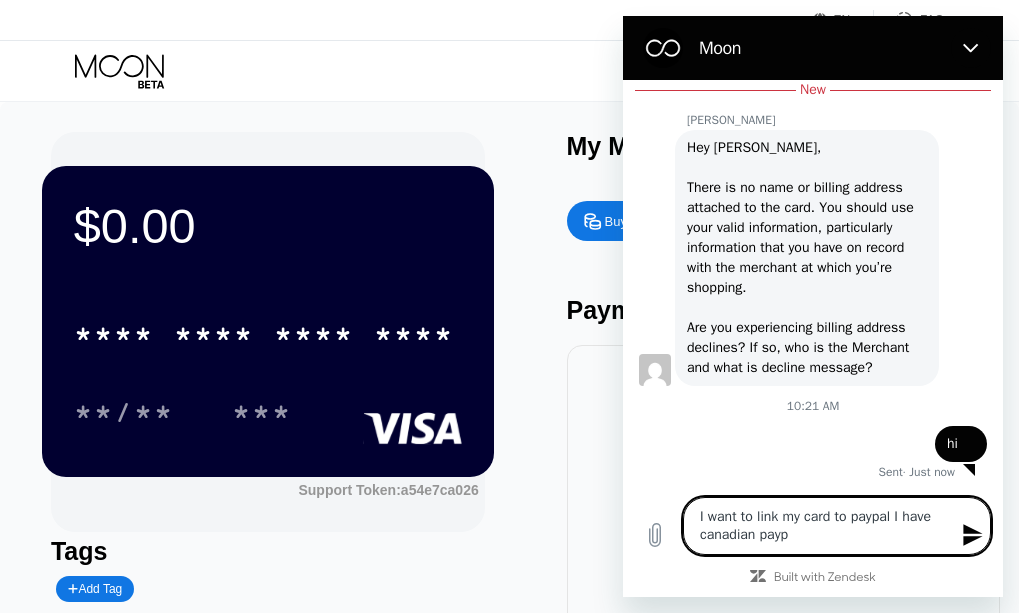 type on "I want to link my card to paypal I have canadian paypa" 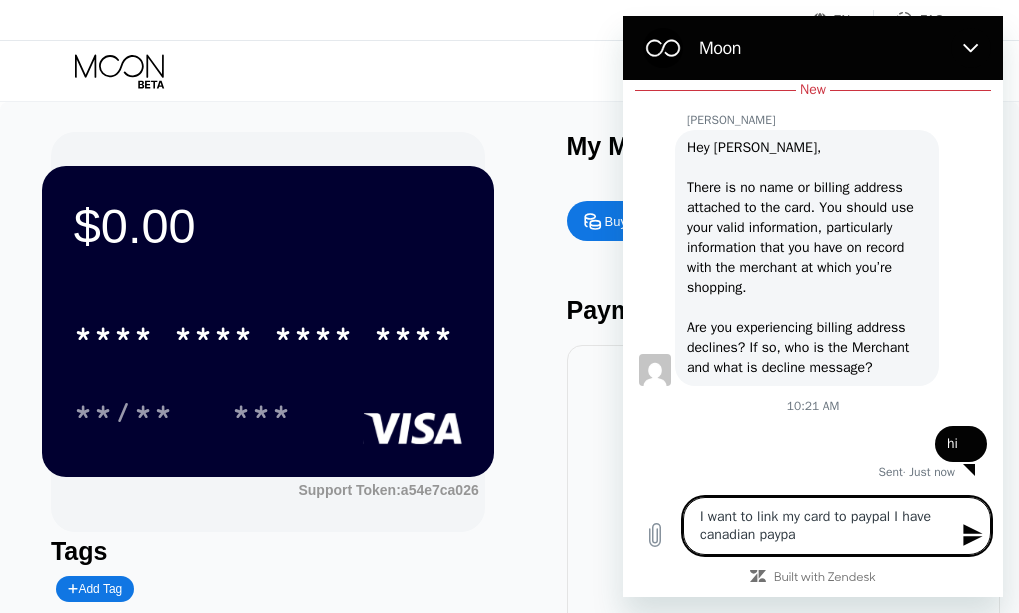 type on "I want to link my card to paypal I have canadian paypal" 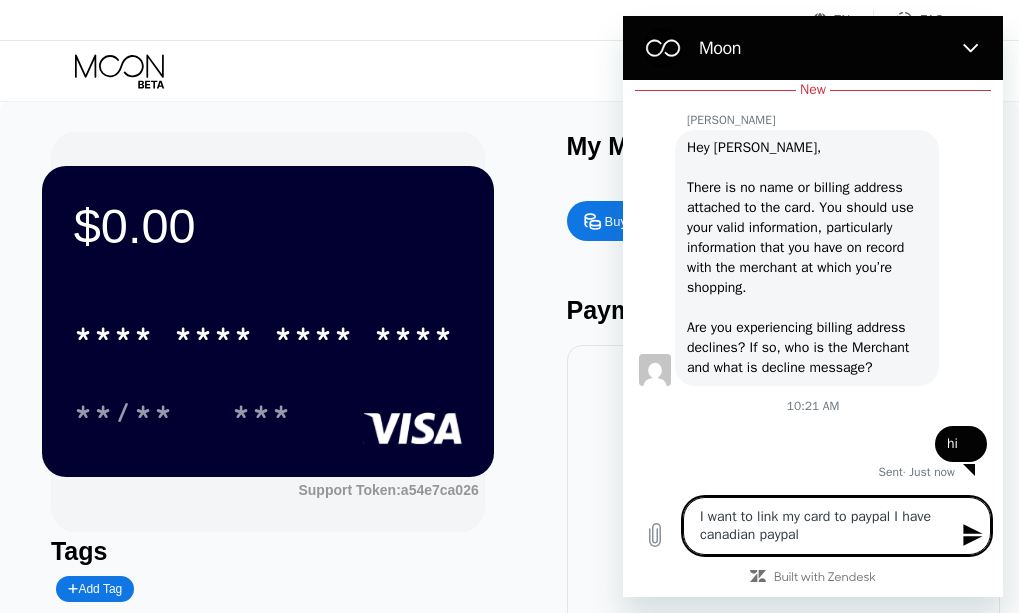 type 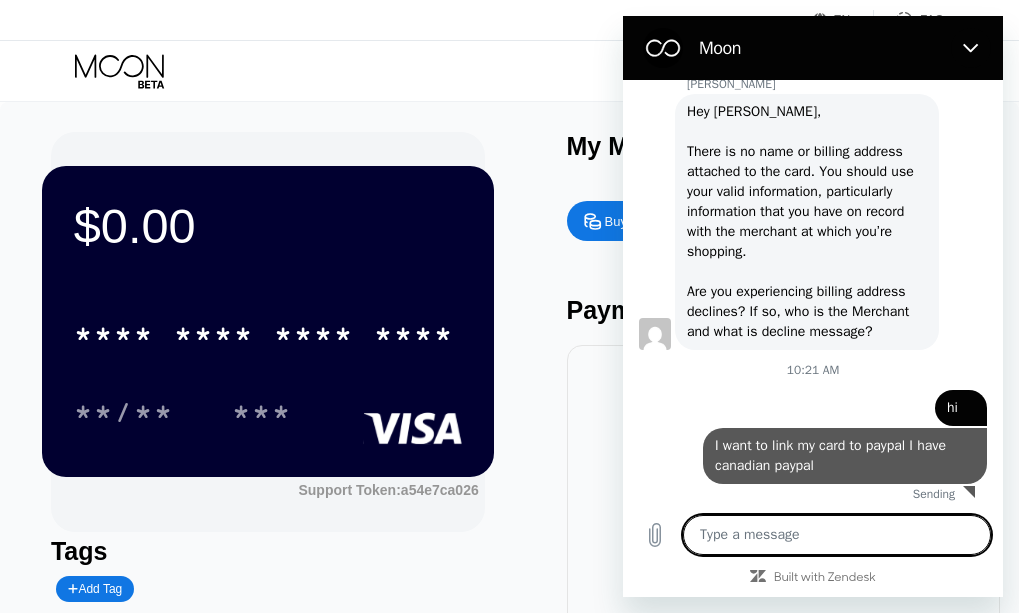 type on "x" 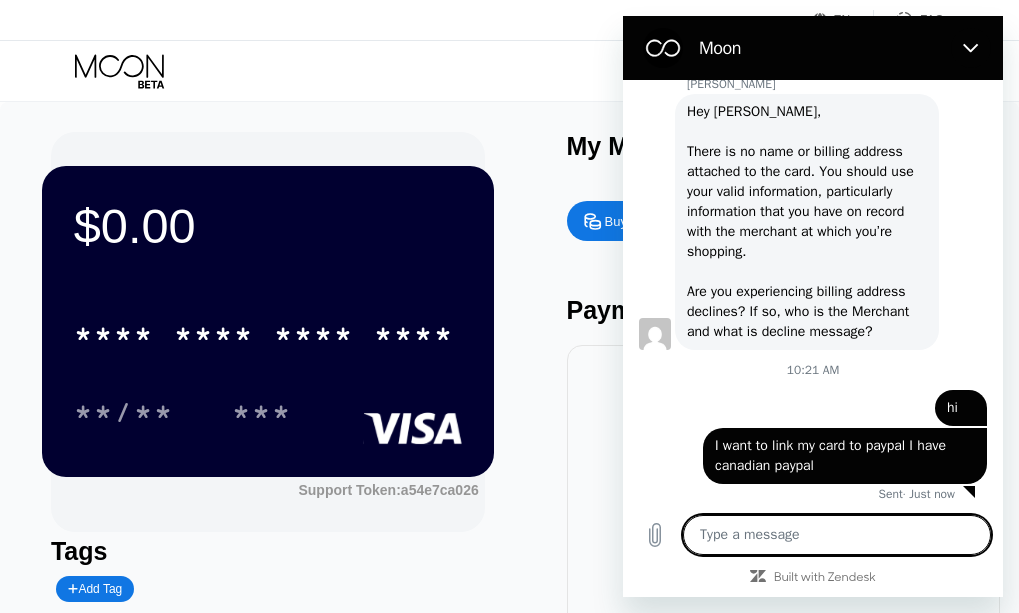 scroll, scrollTop: 534, scrollLeft: 0, axis: vertical 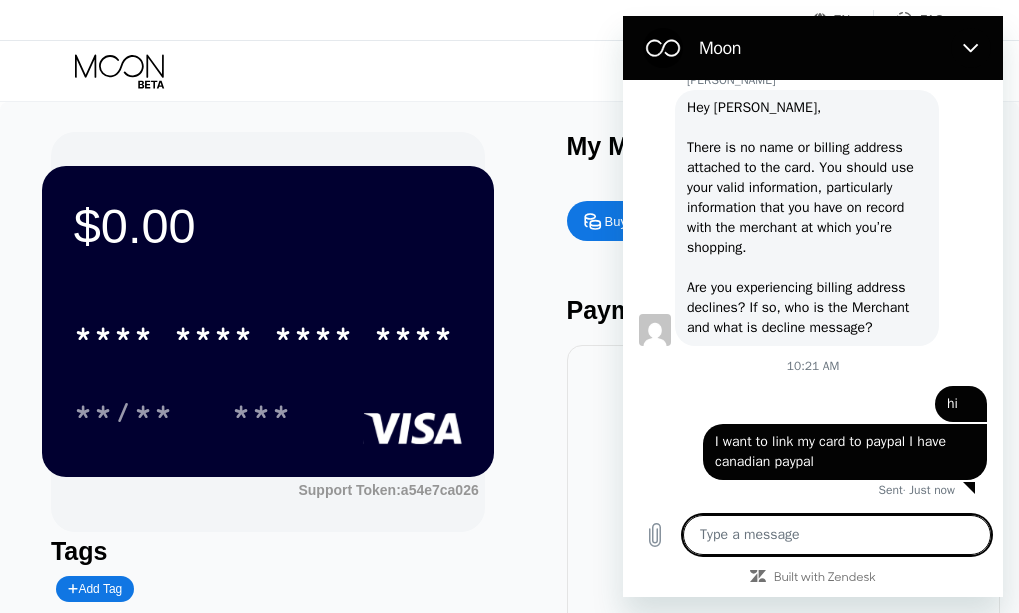 type on "a" 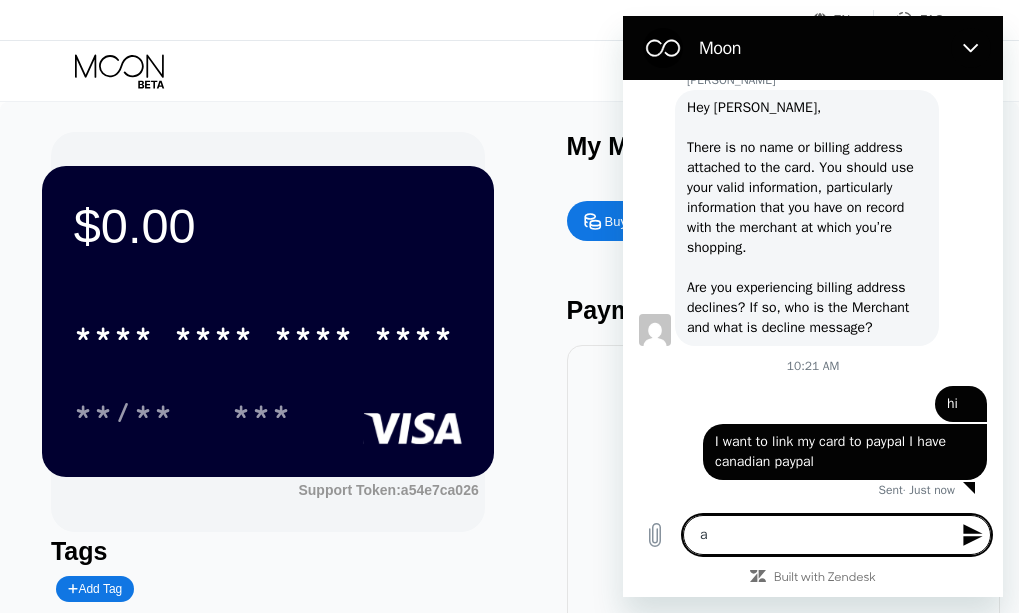 type on "an" 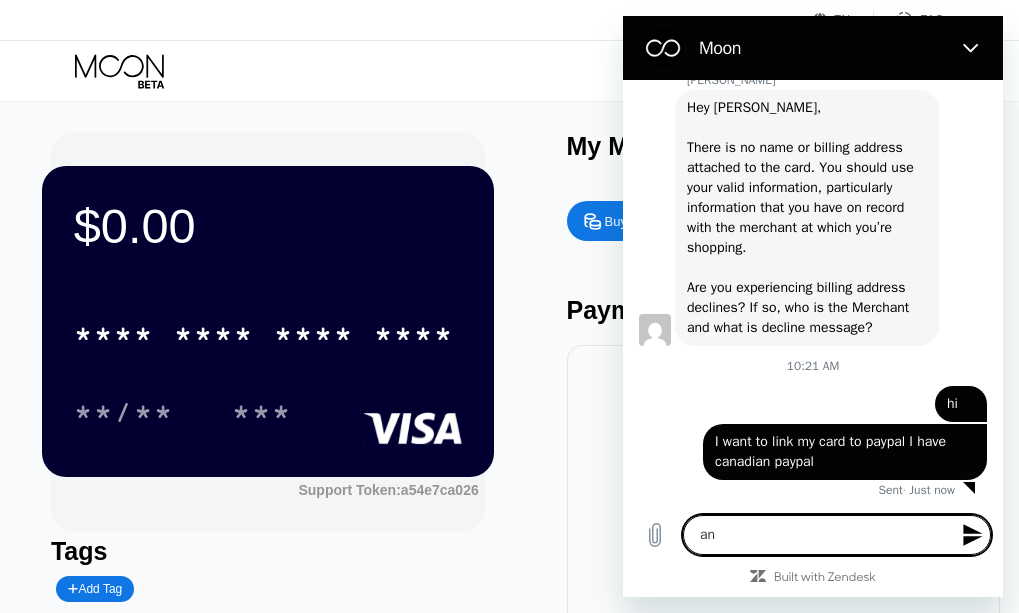 type on "and" 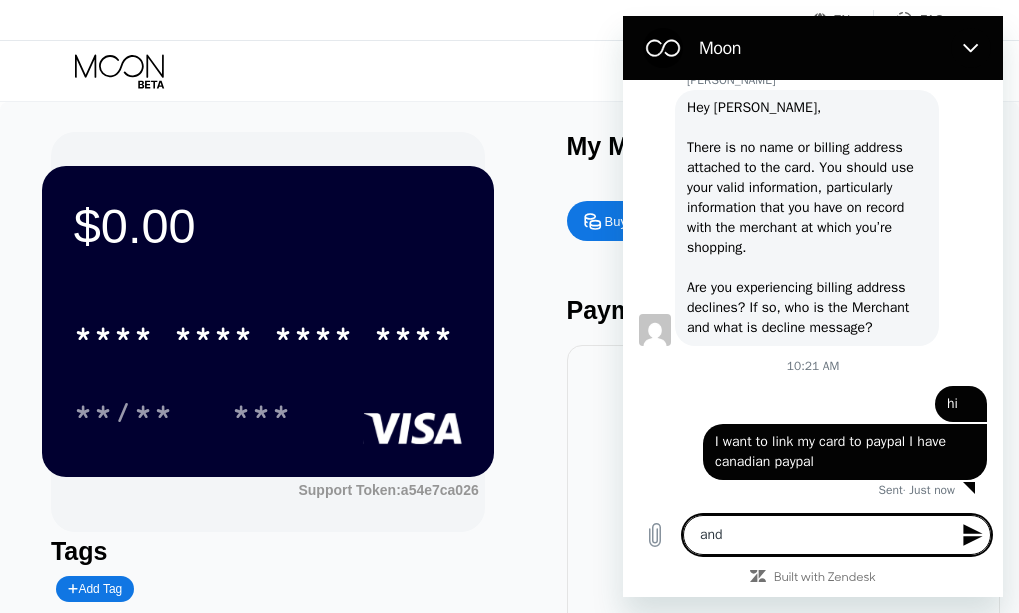 type on "and" 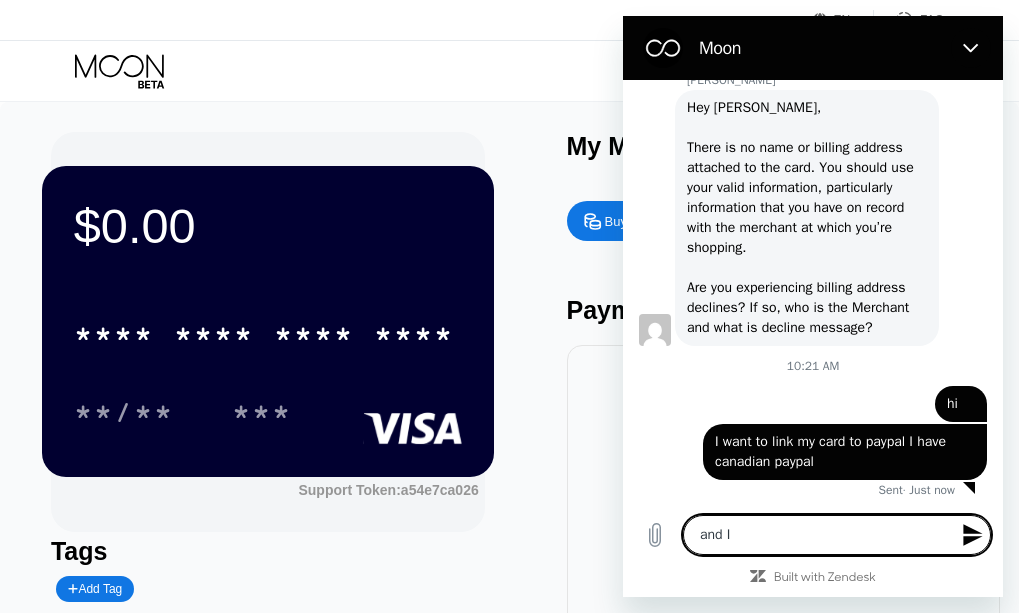type on "x" 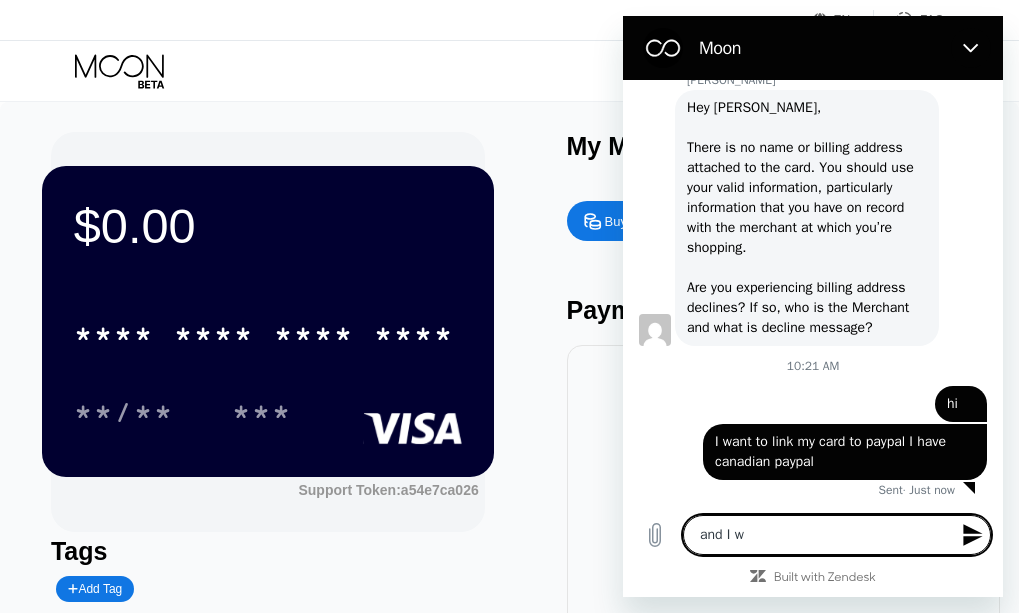 type on "and I wa" 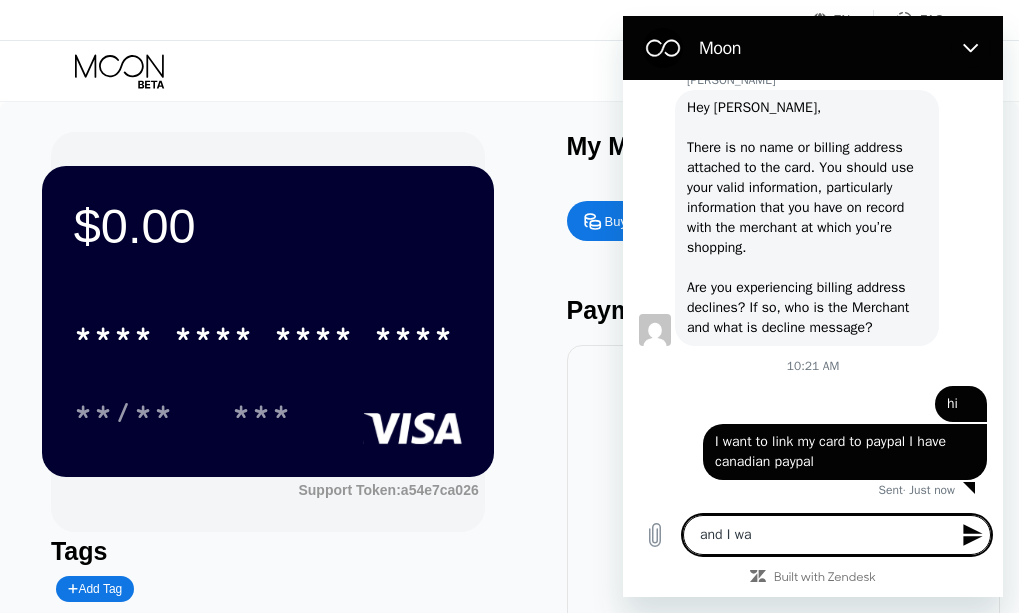 type on "and I wan" 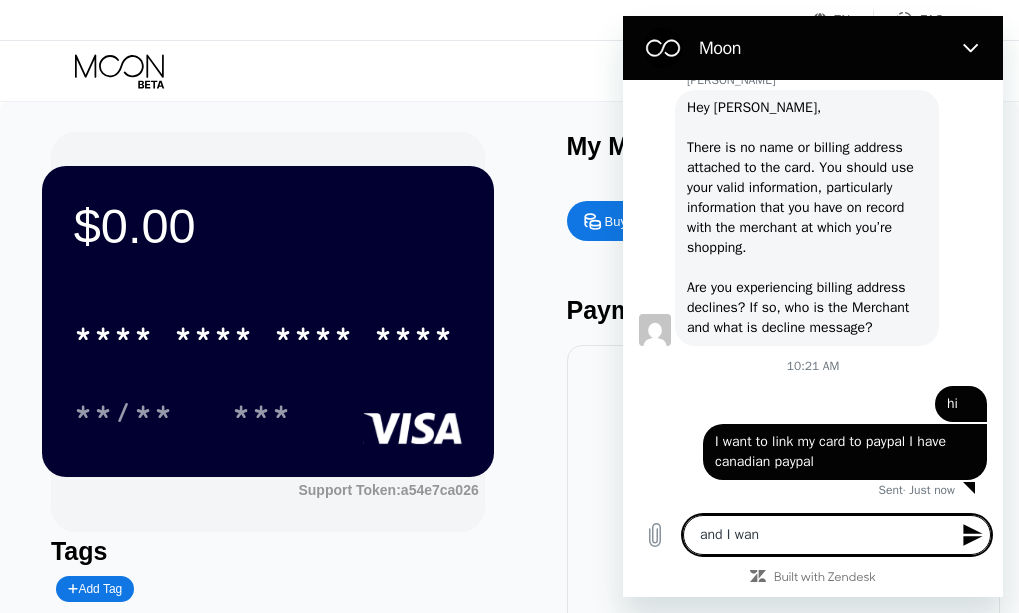 type on "and I want" 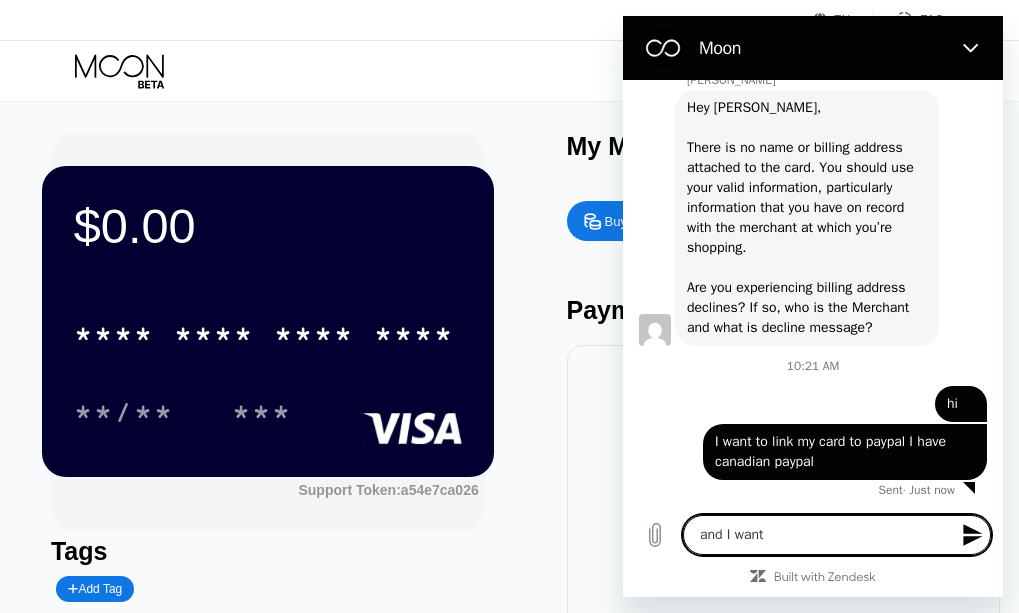 type on "and I want" 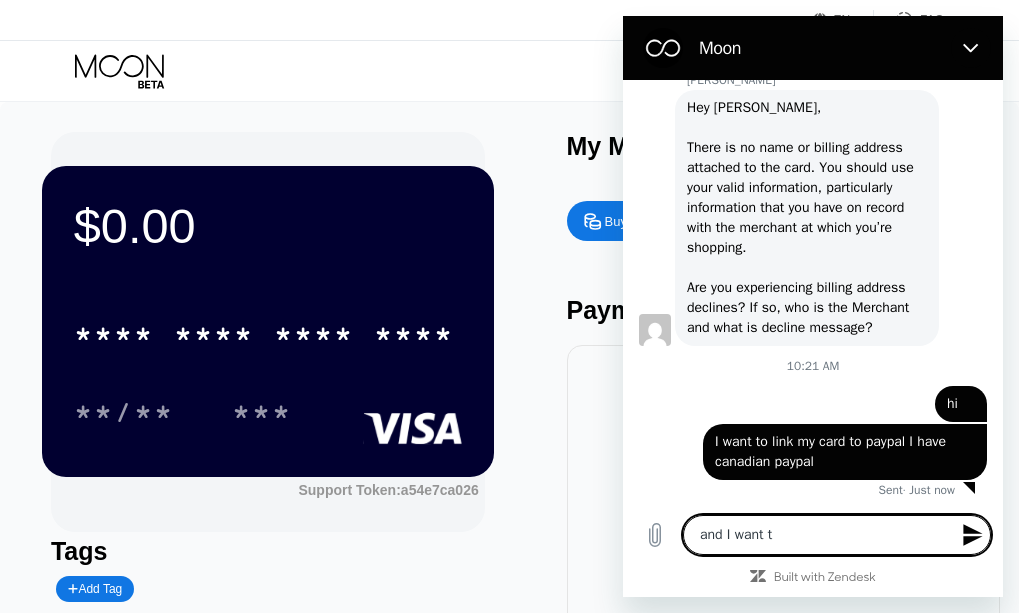type on "and I want to" 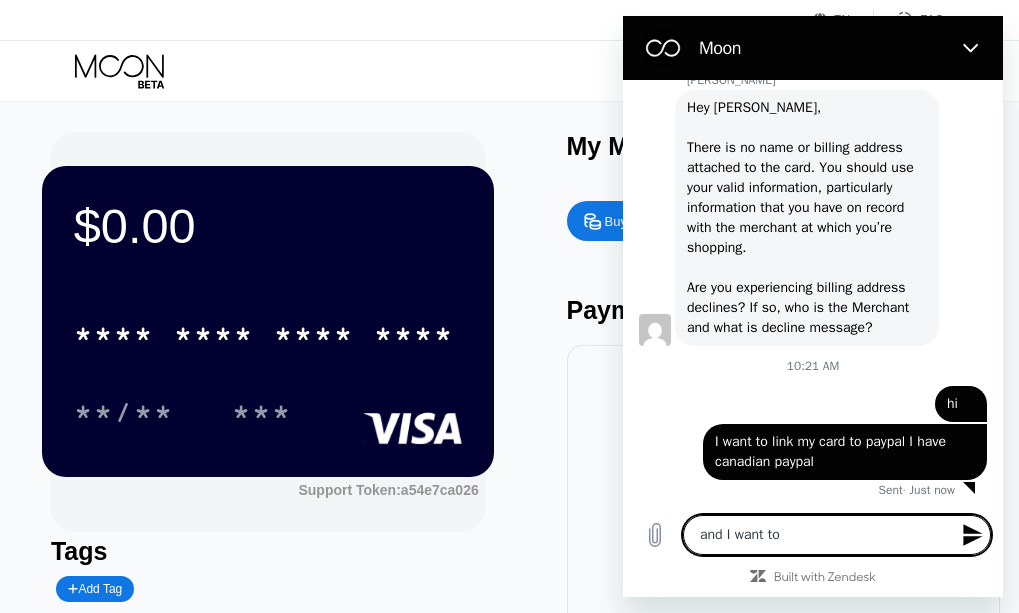 type on "and I want to" 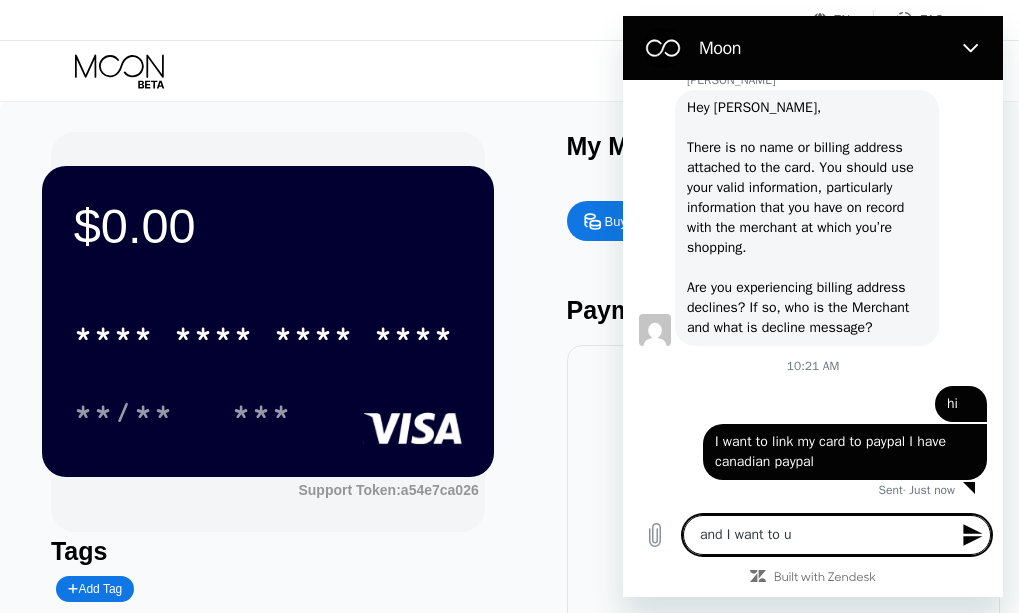 type on "and I want to us" 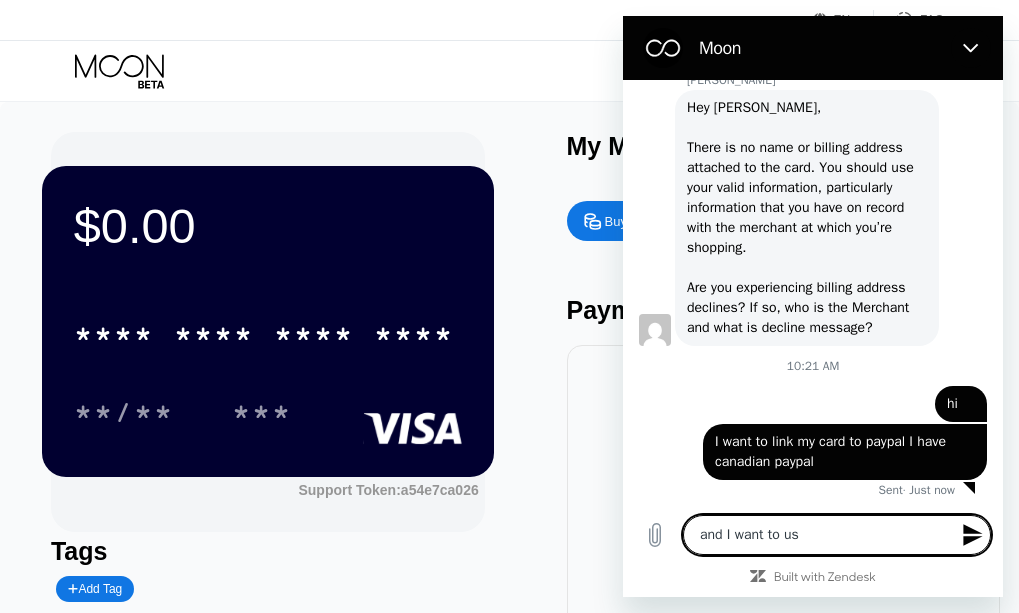 type on "and I want to use" 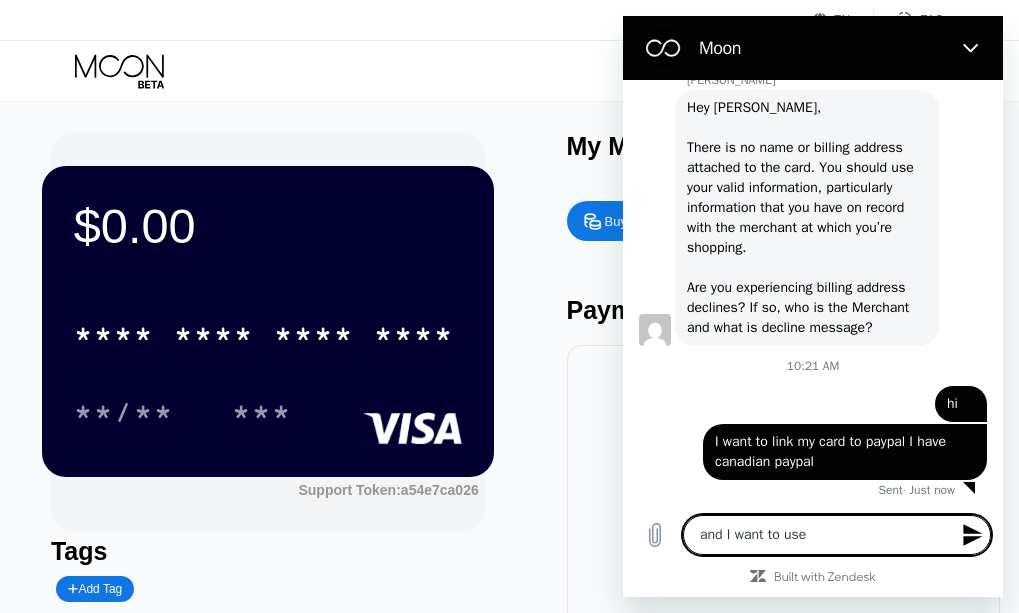 type on "and I want to use" 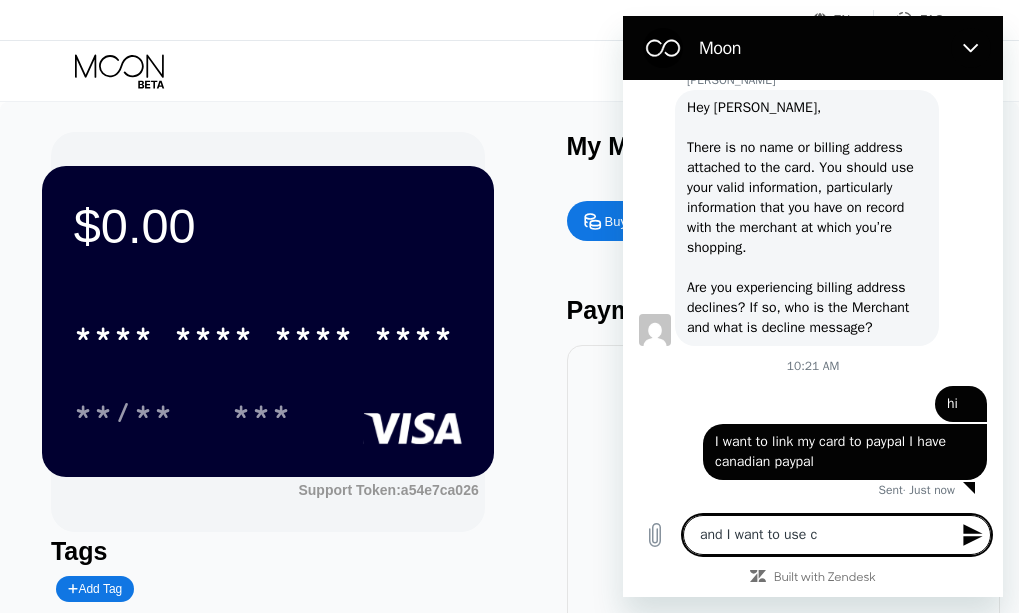 type on "and I want to use ca" 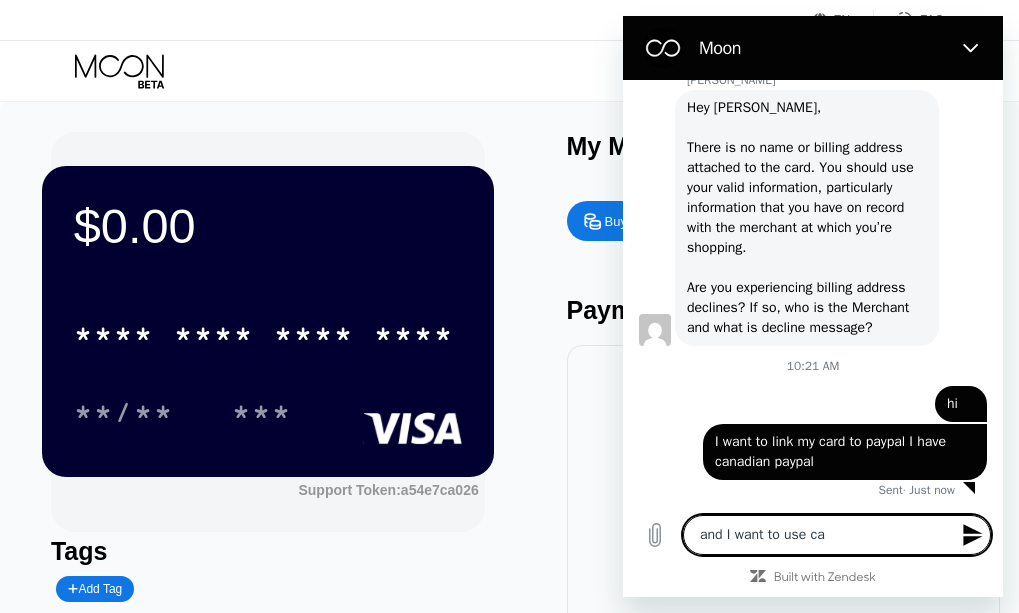 type on "and I want to use c" 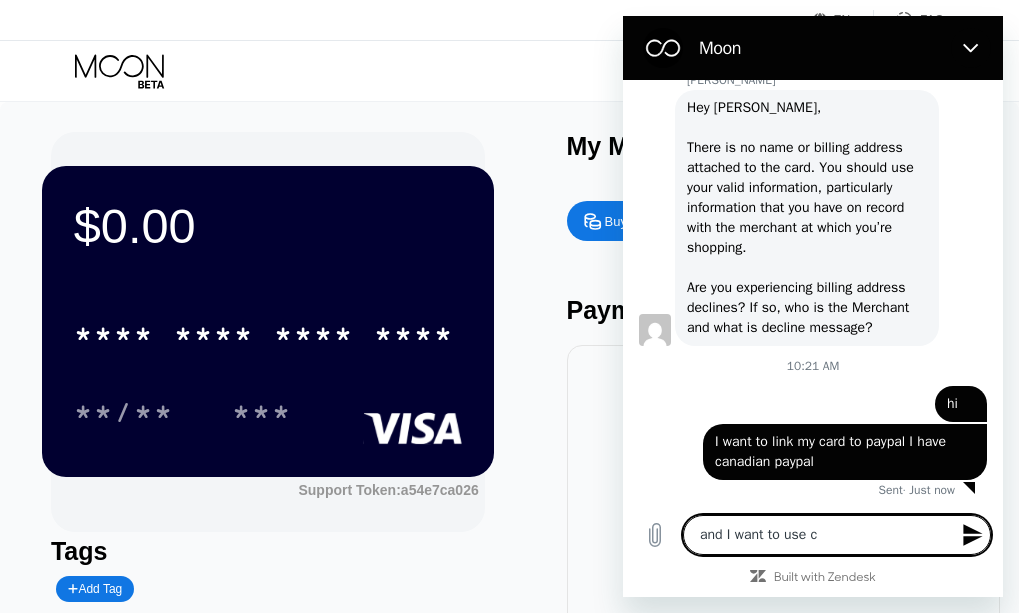 type on "and I want to use" 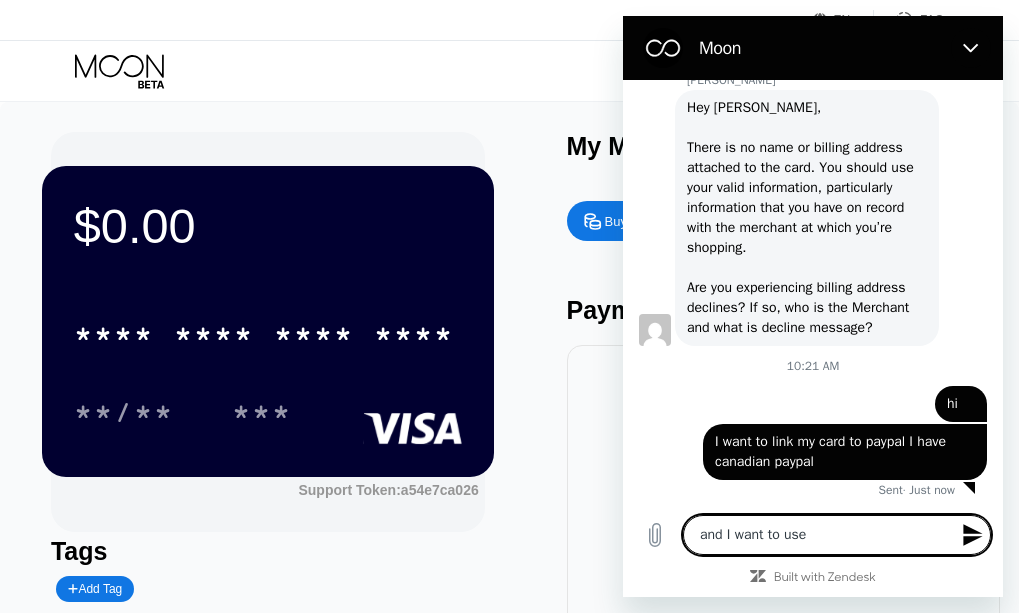 type on "and I want to use t" 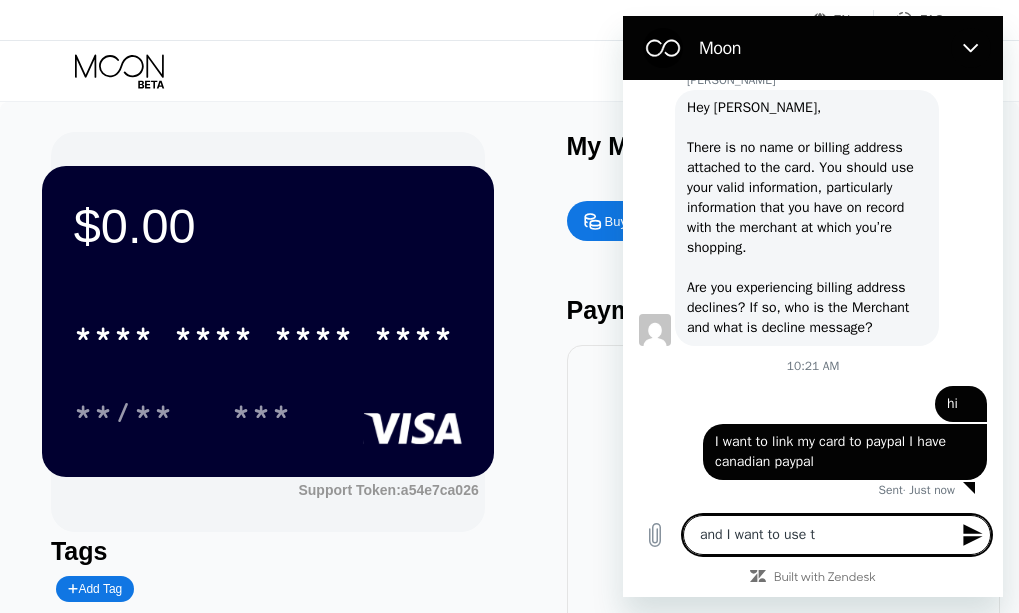 type on "and I want to use th" 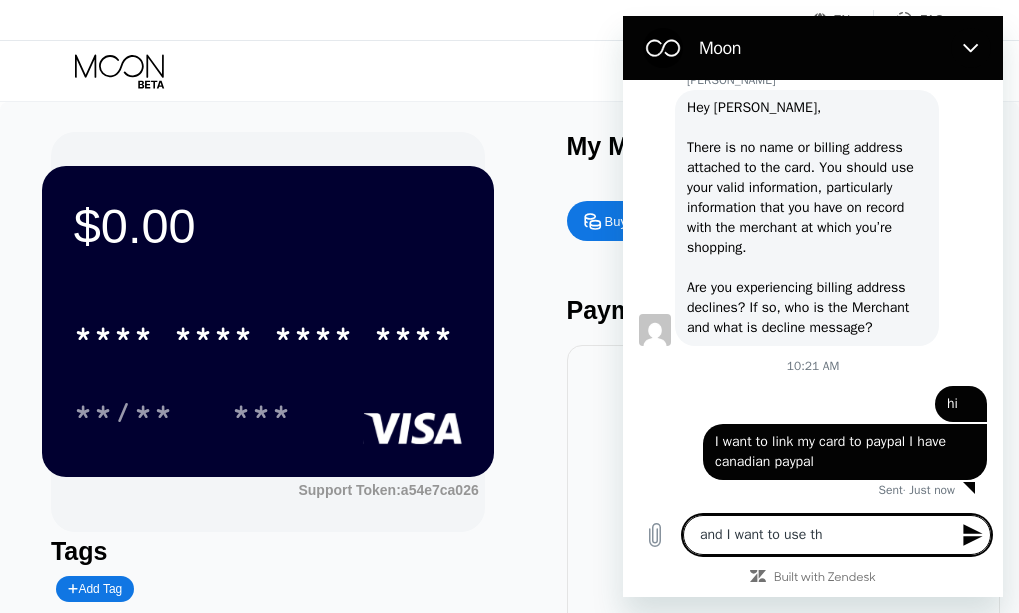 type on "and I want to use thi" 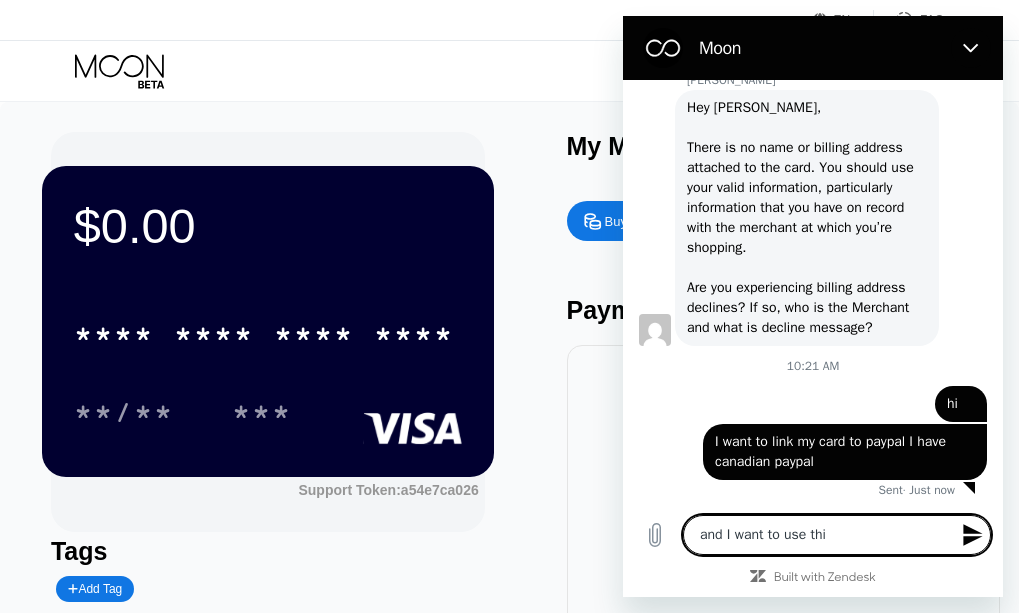 type on "and I want to use this" 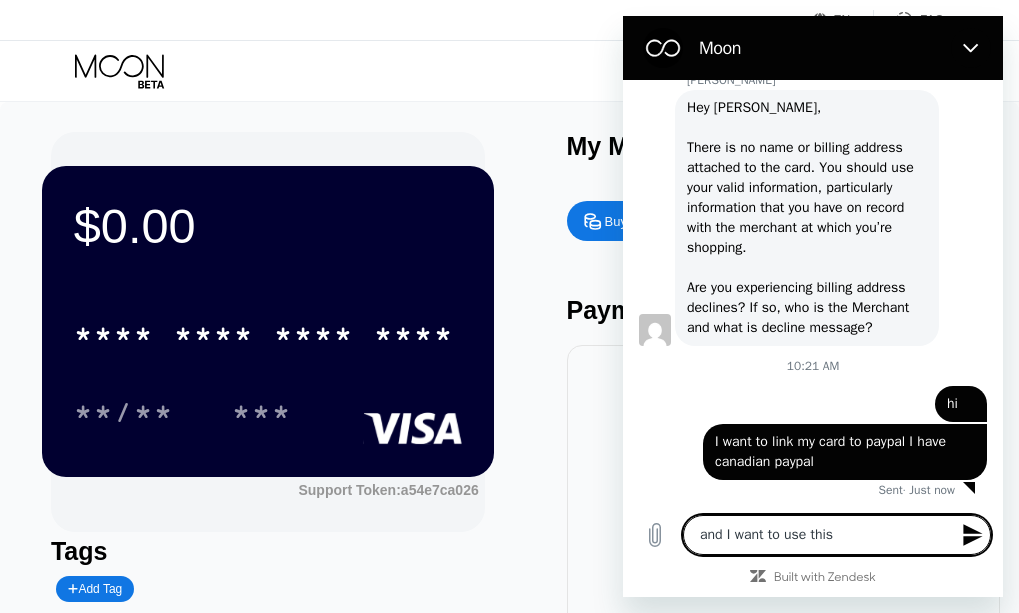 type on "and I want to use this" 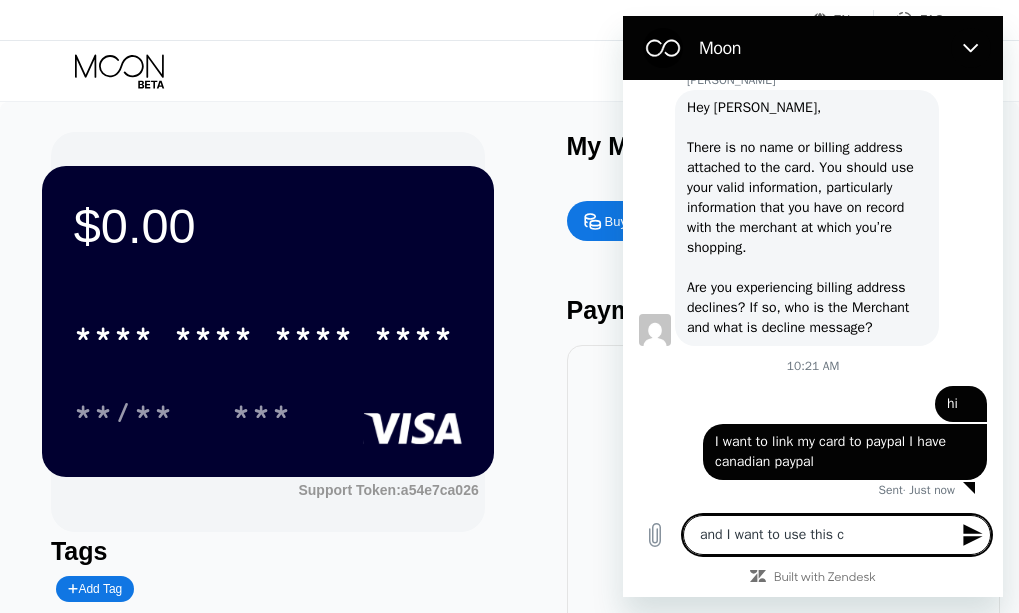 type on "and I want to use this ca" 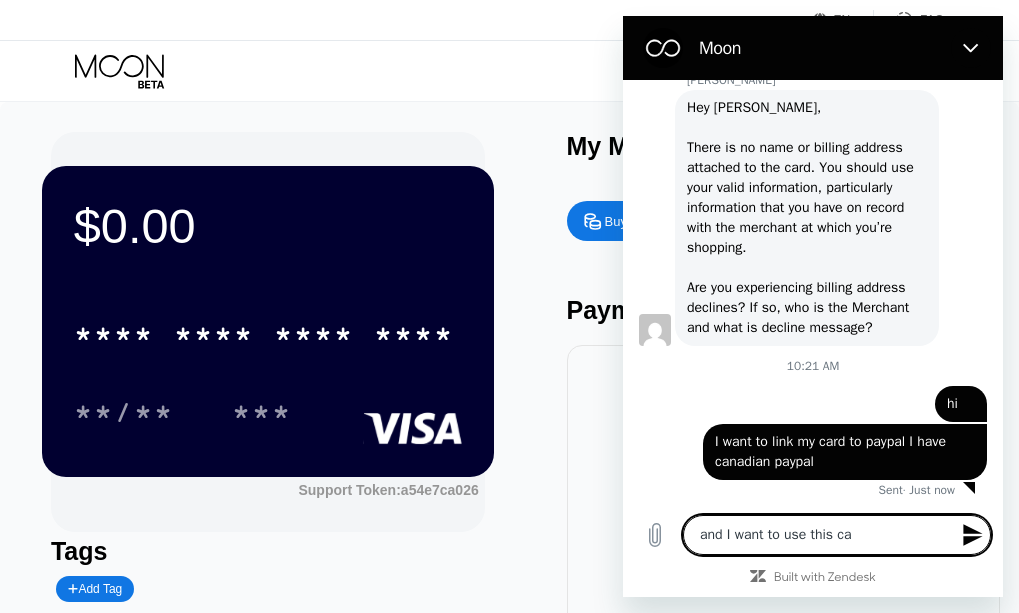 type on "and I want to use this car" 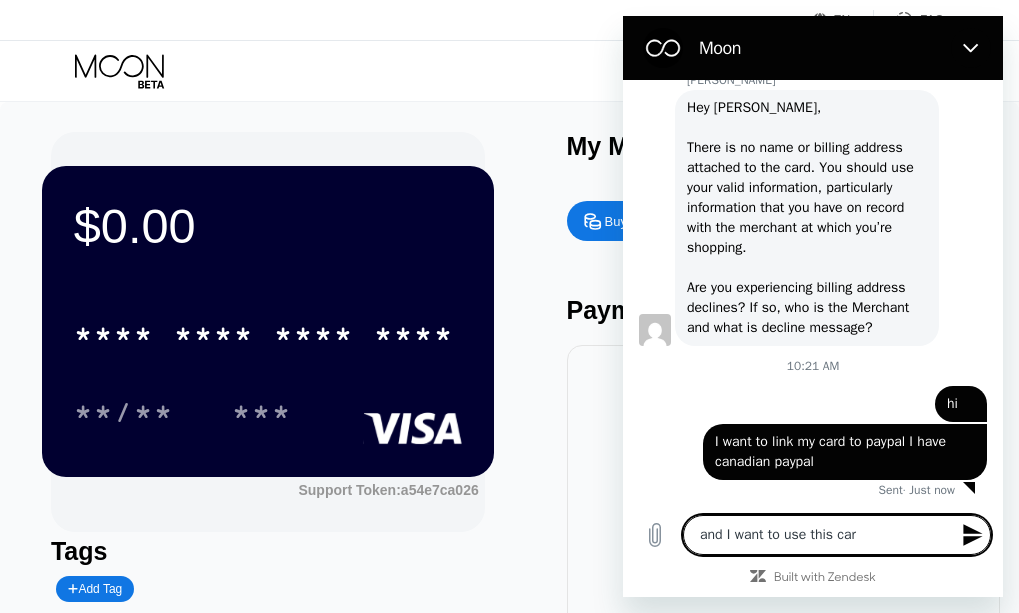 type on "x" 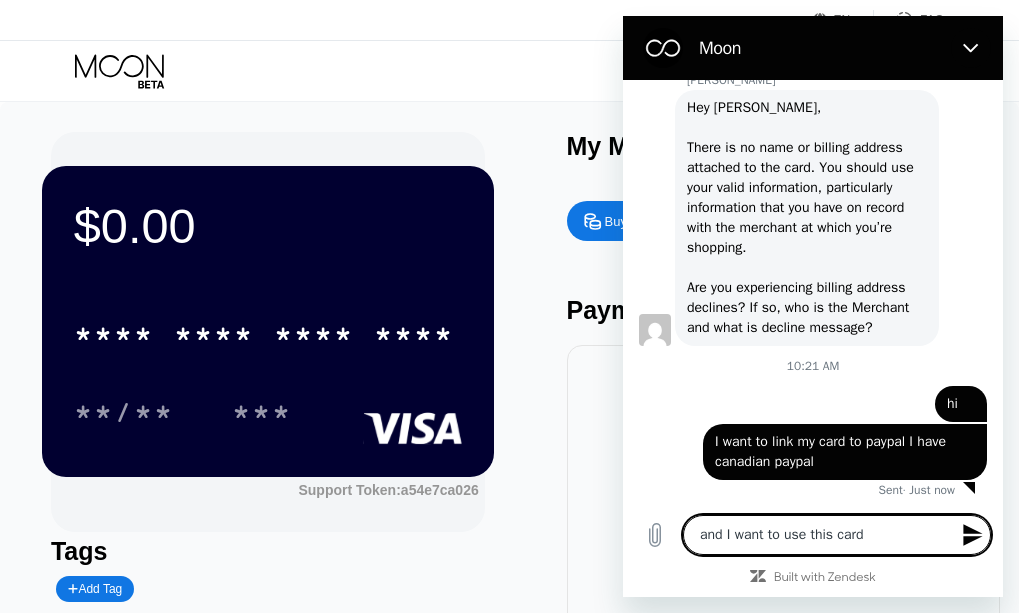 type on "and I want to use this card" 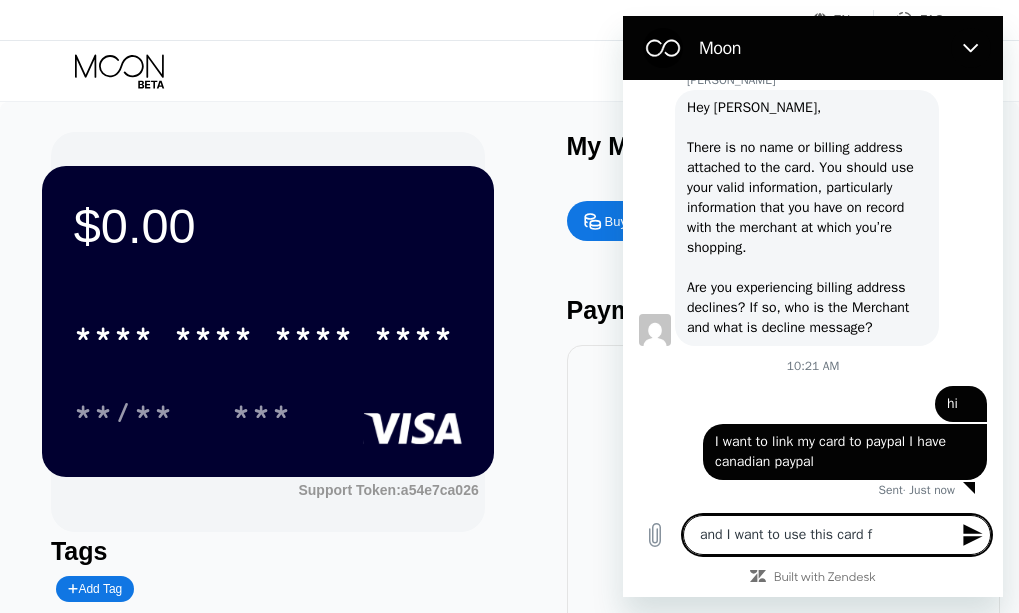 type on "x" 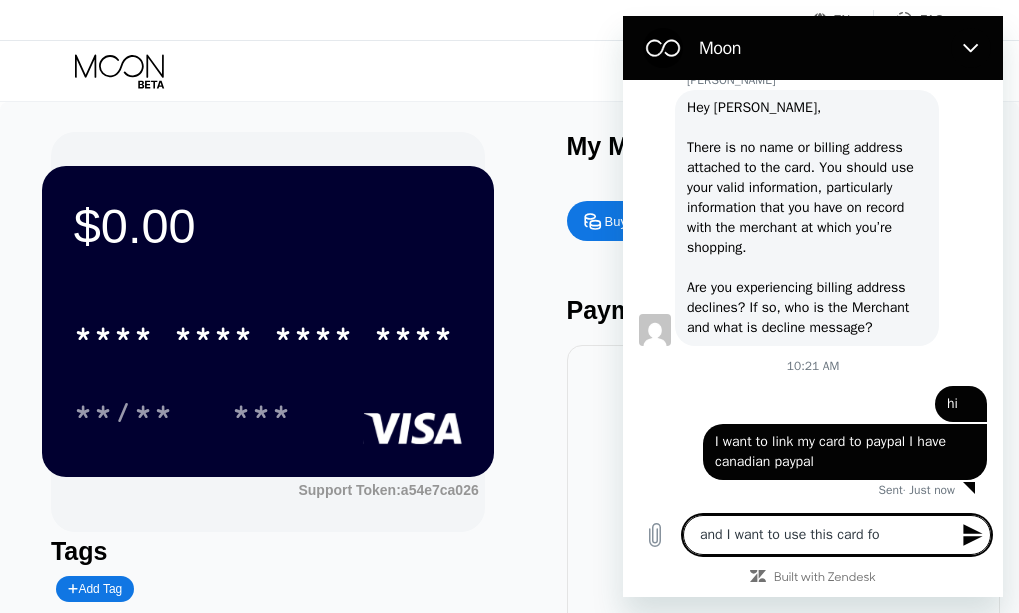 type on "and I want to use this card for" 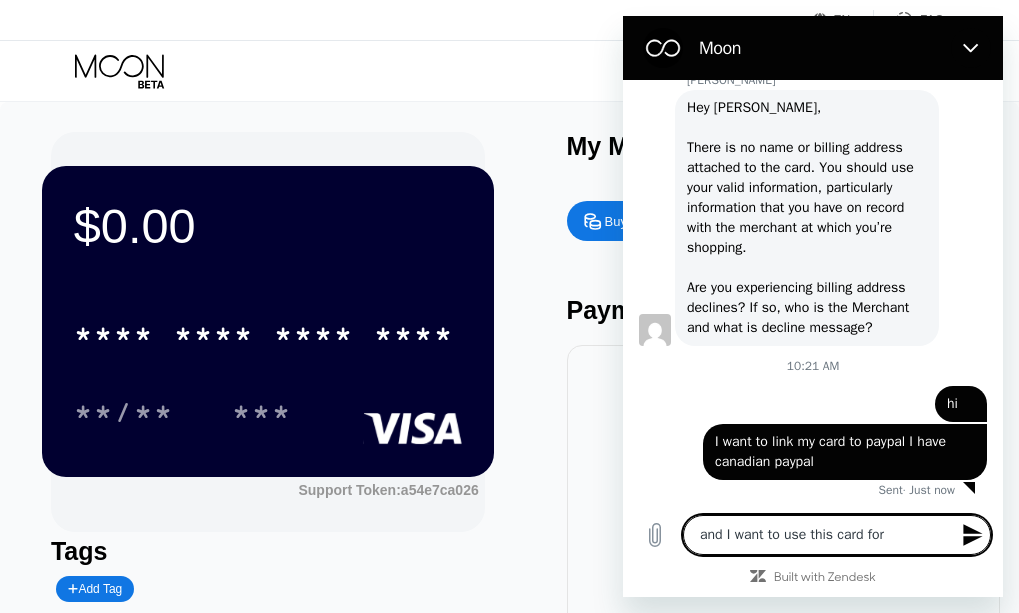 type on "x" 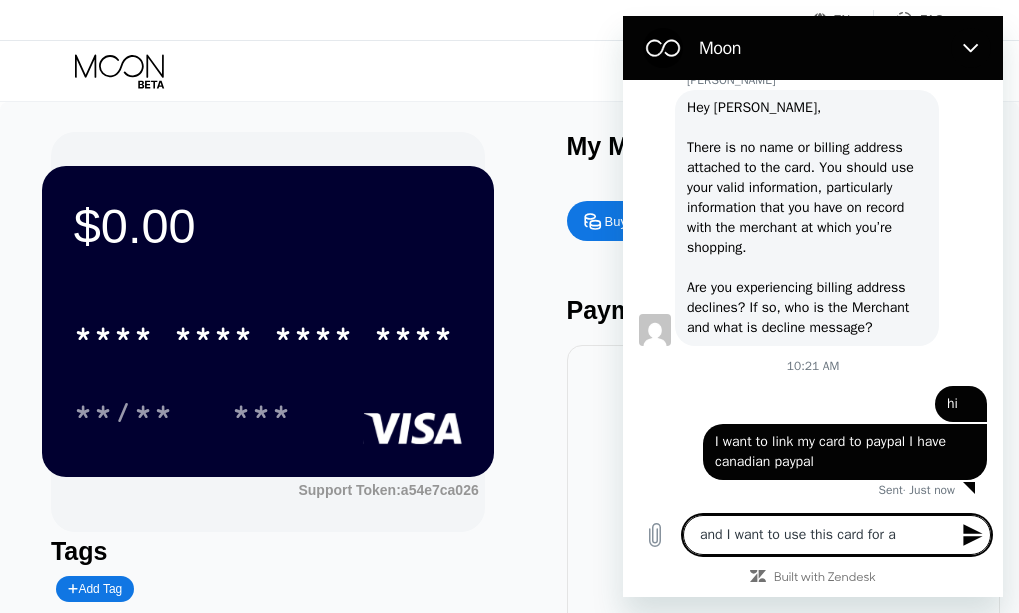 type on "and I want to use this card for a" 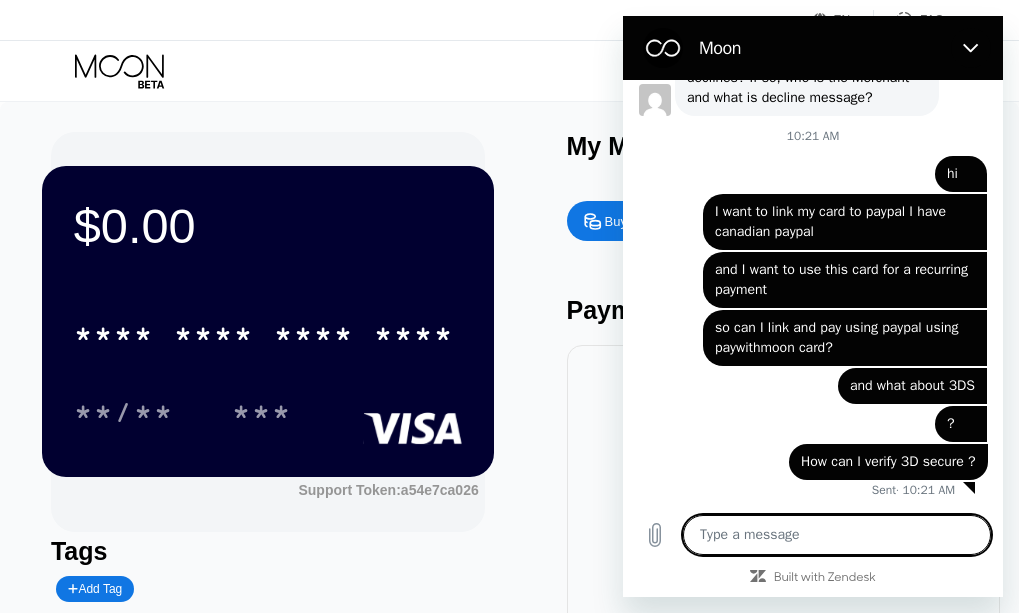 scroll, scrollTop: 764, scrollLeft: 0, axis: vertical 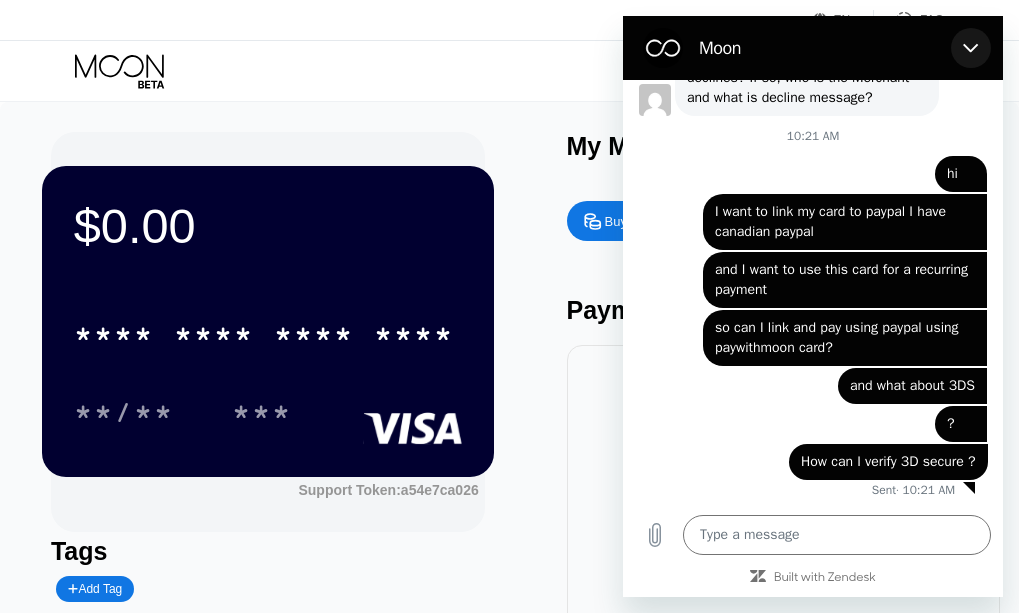 click at bounding box center [971, 48] 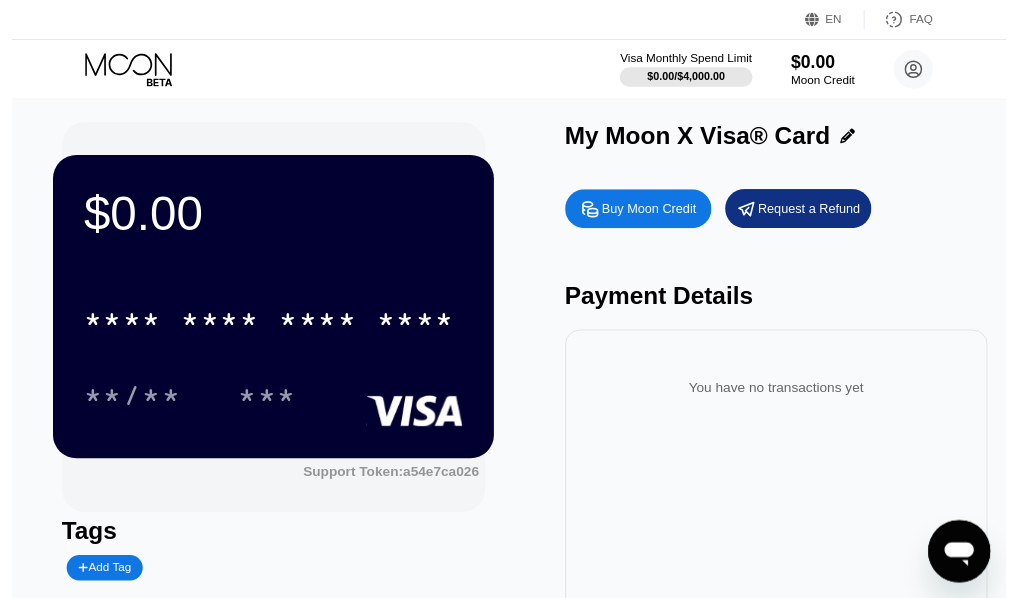 scroll, scrollTop: 0, scrollLeft: 0, axis: both 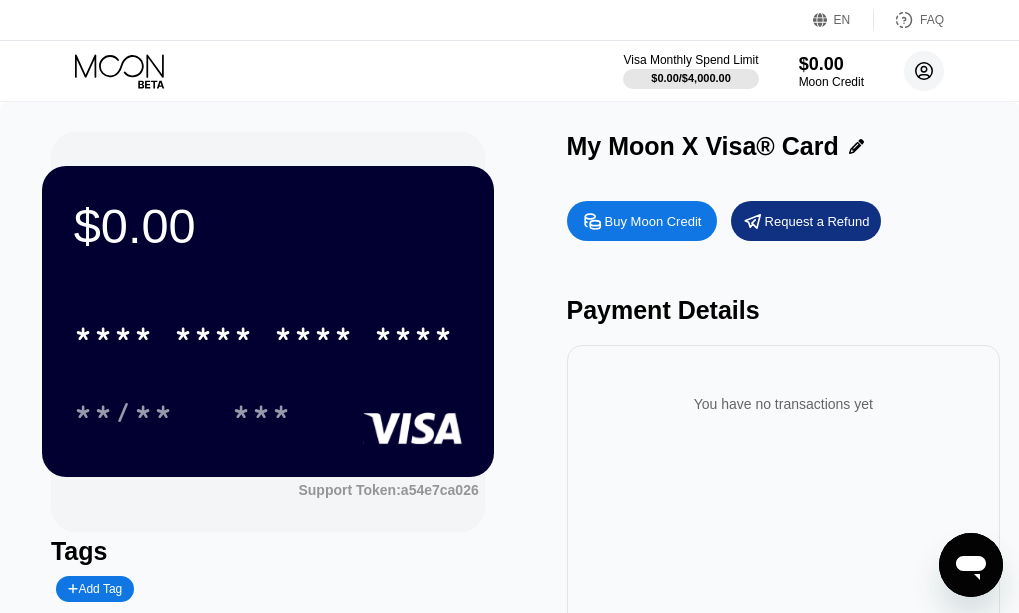 click 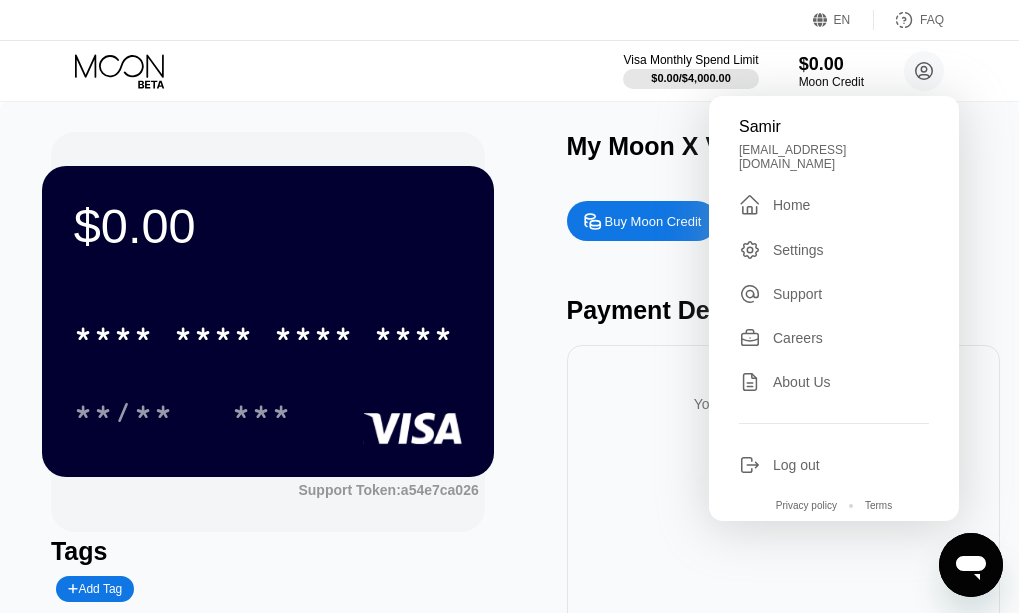 click on "Settings" at bounding box center [798, 250] 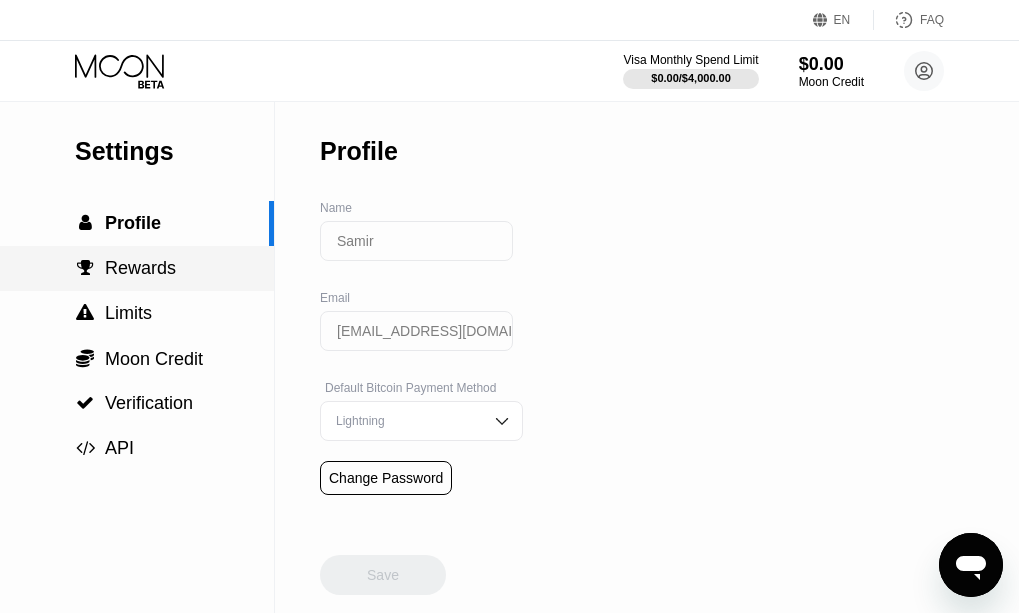 click on " Rewards" at bounding box center [137, 268] 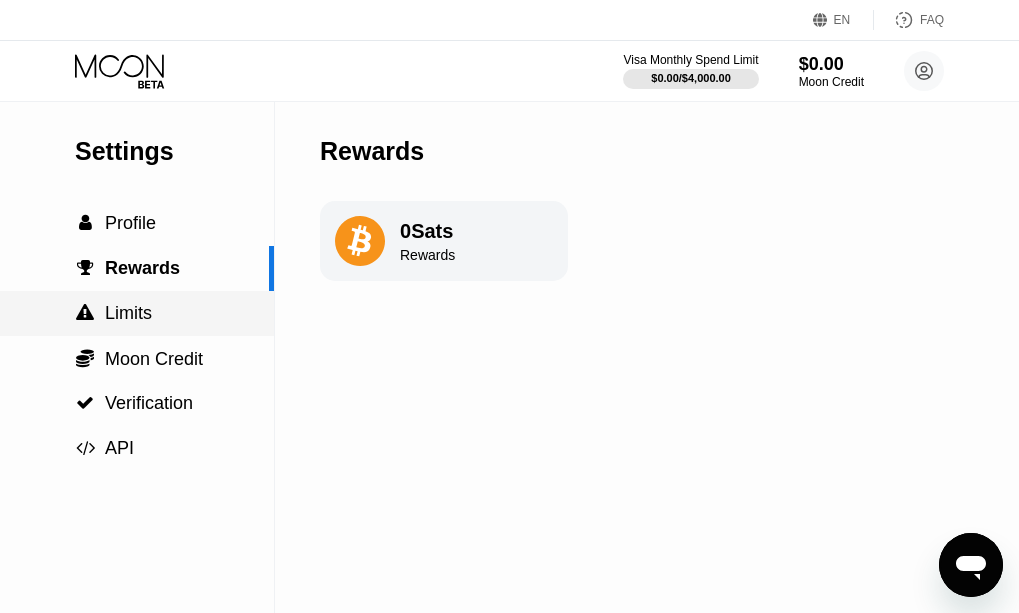 click on " Limits" at bounding box center (137, 313) 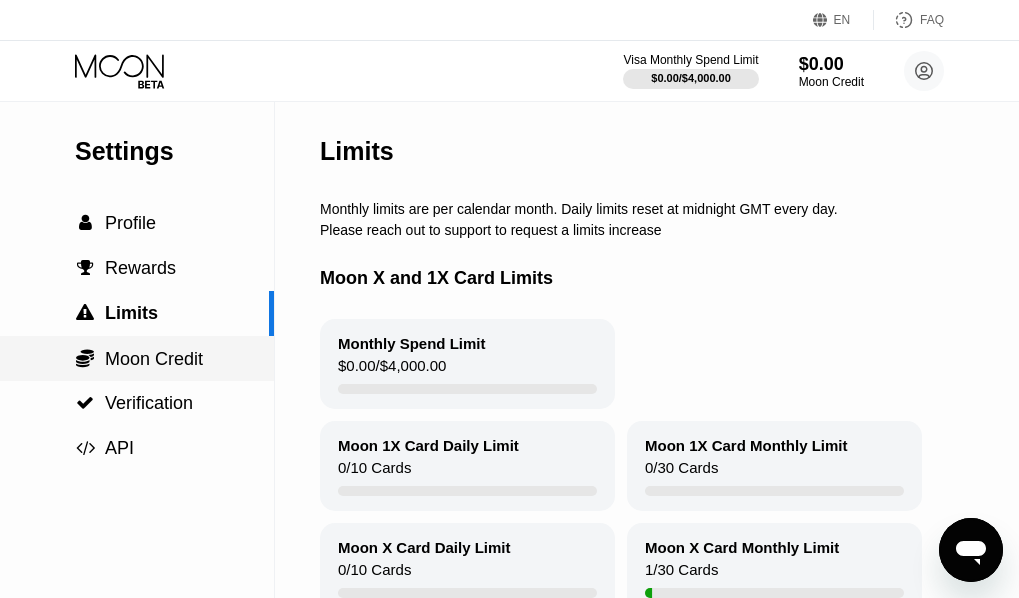 click on "Moon Credit" at bounding box center [154, 359] 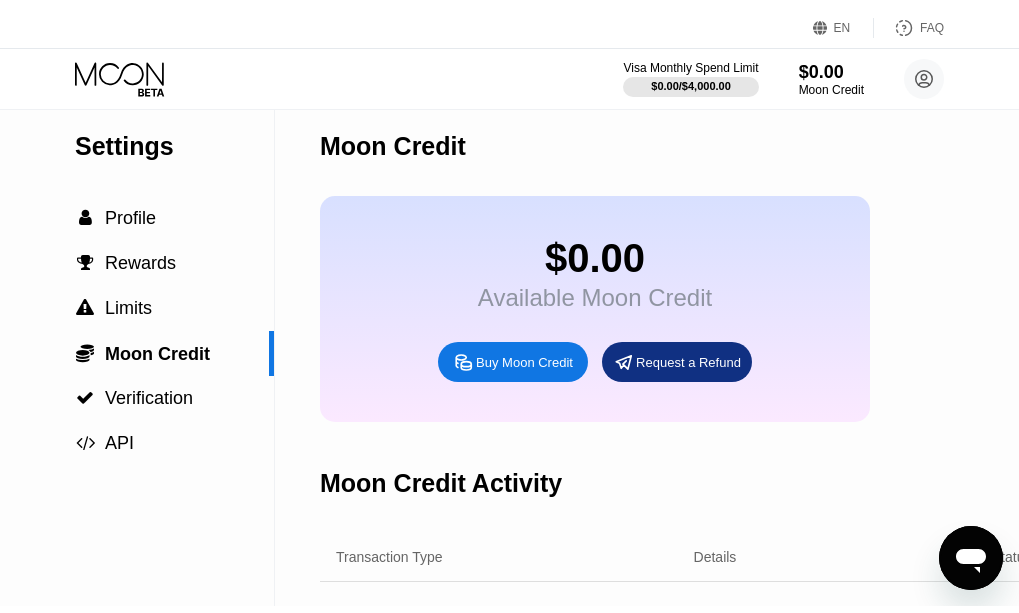 scroll, scrollTop: 0, scrollLeft: 0, axis: both 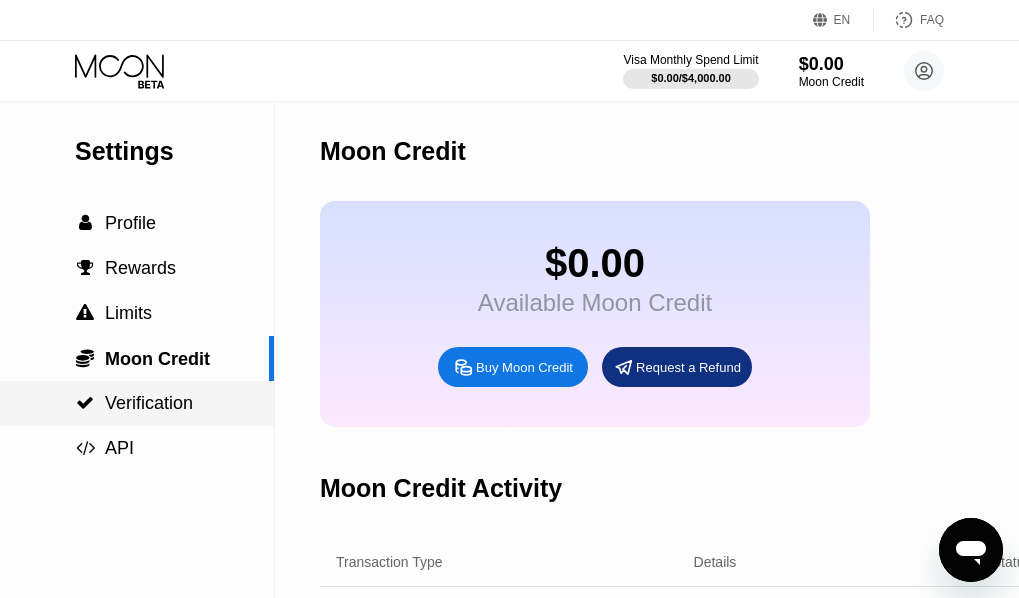 click on "Verification" at bounding box center (149, 403) 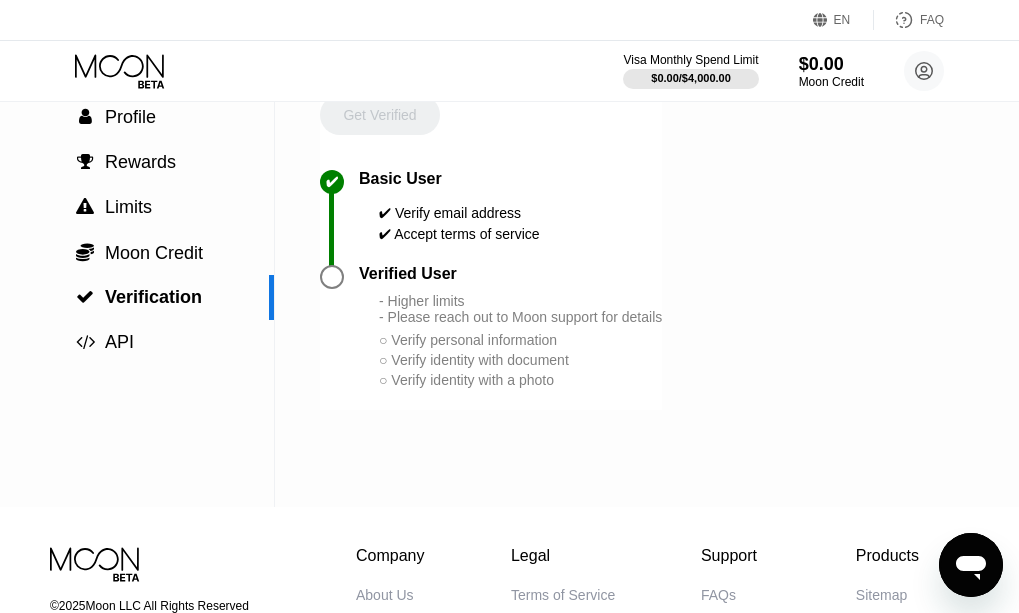 scroll, scrollTop: 0, scrollLeft: 0, axis: both 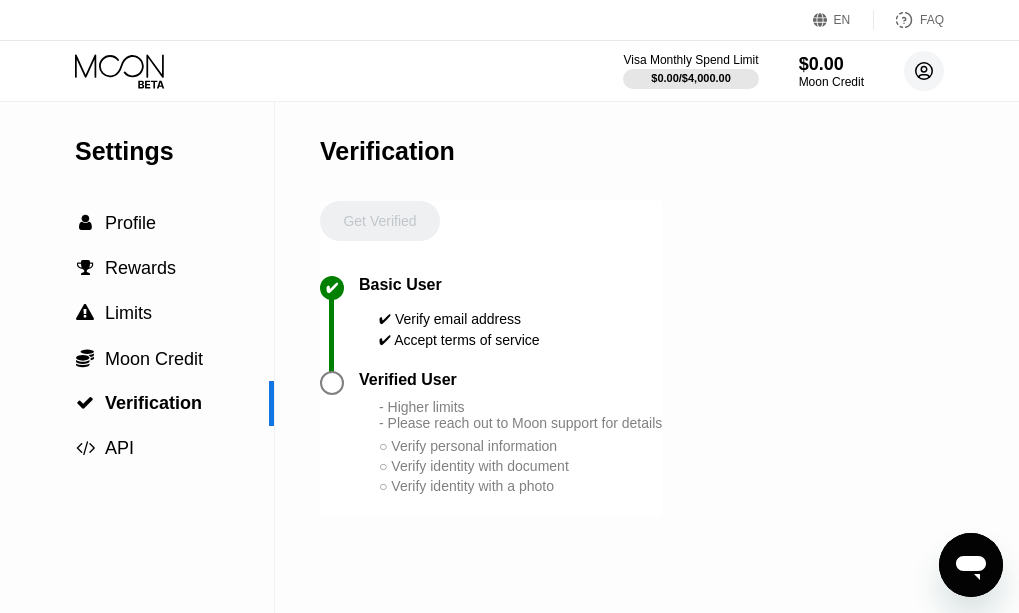 click 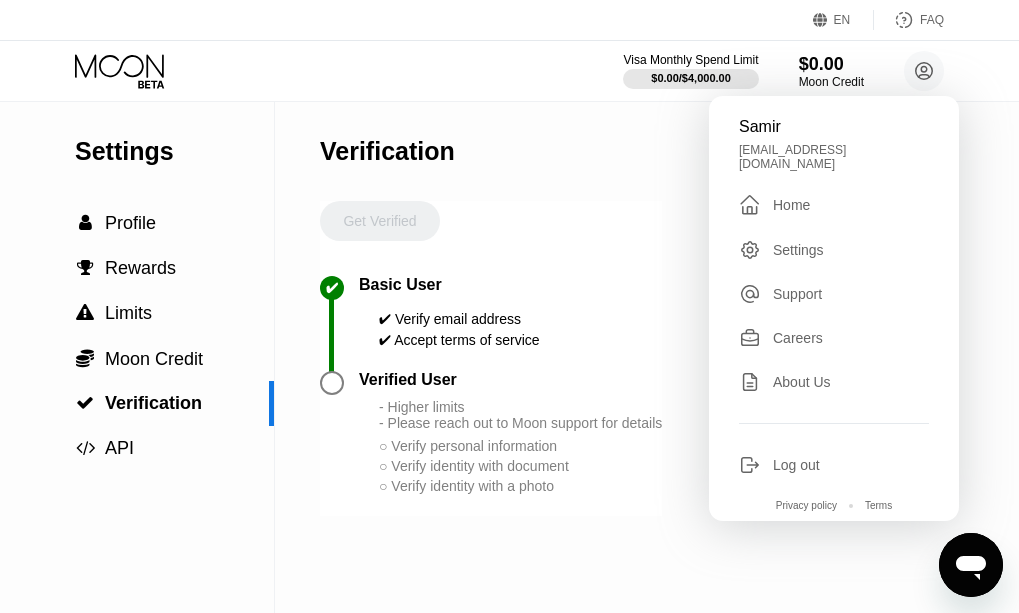 click on "Home" at bounding box center (791, 205) 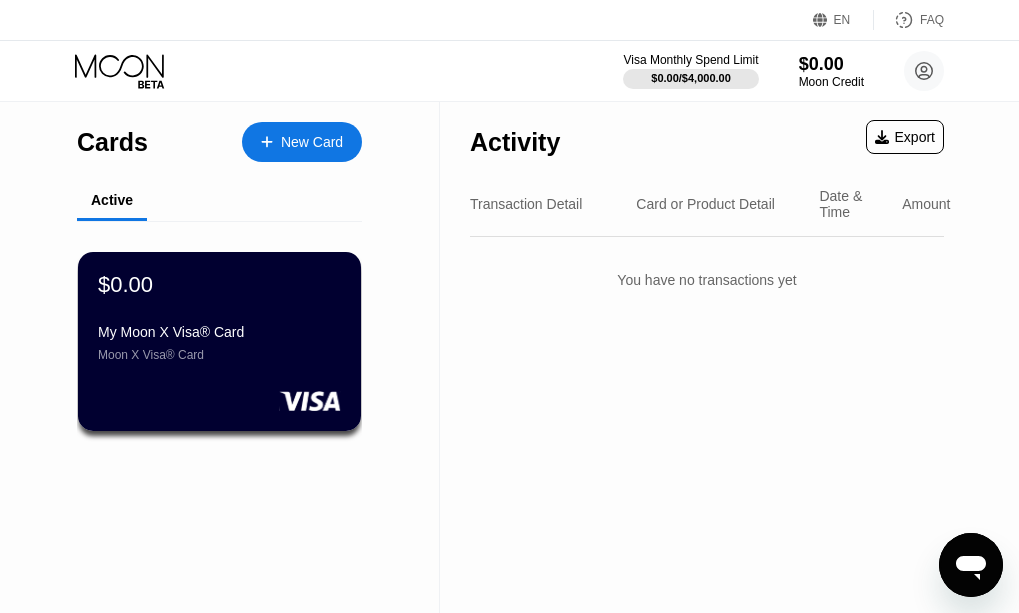 click on "Moon X Visa® Card" at bounding box center (219, 355) 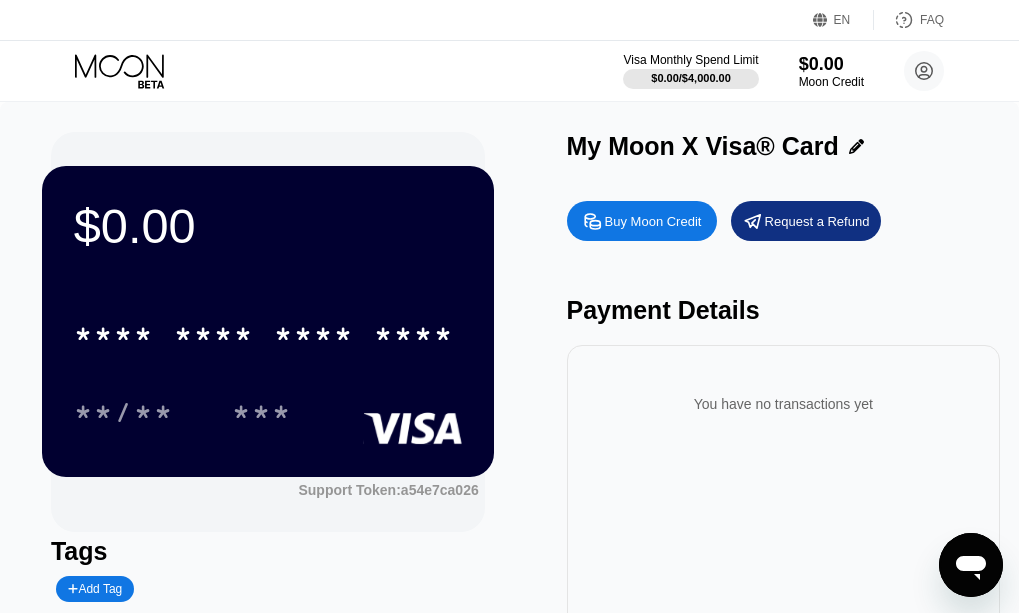 click at bounding box center [971, 565] 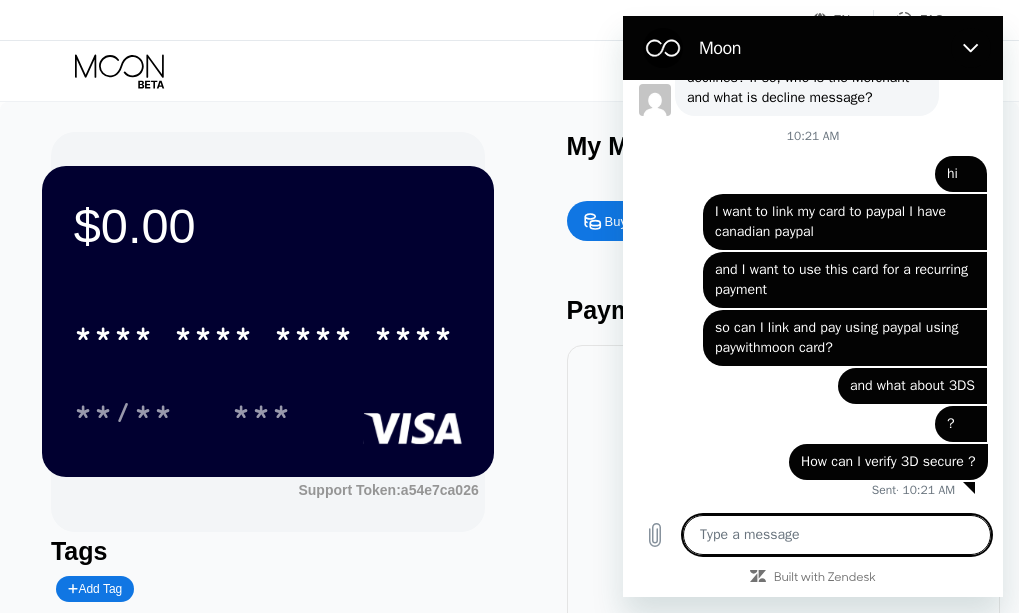 scroll, scrollTop: 732, scrollLeft: 0, axis: vertical 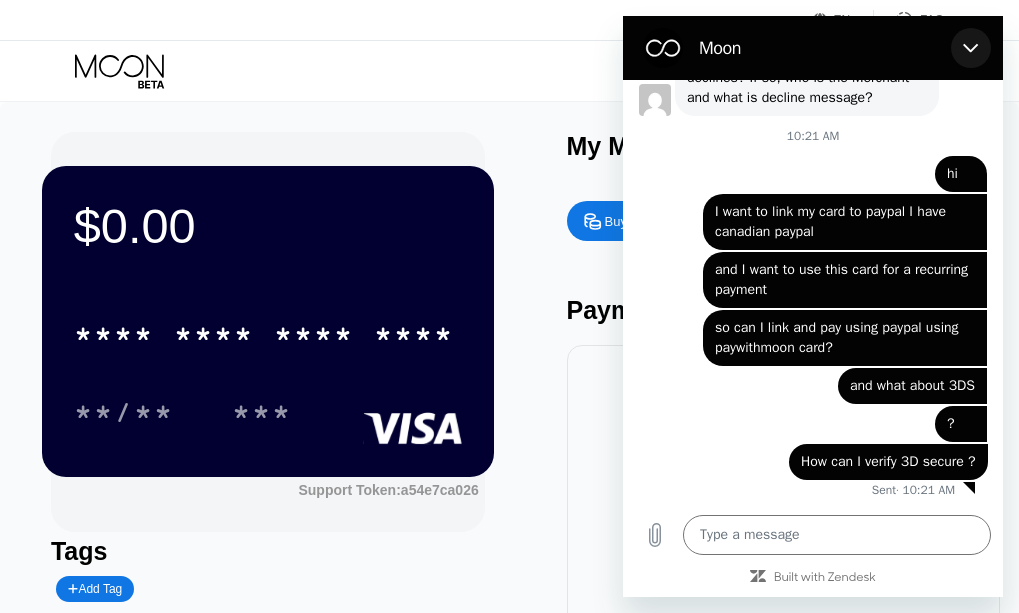 click 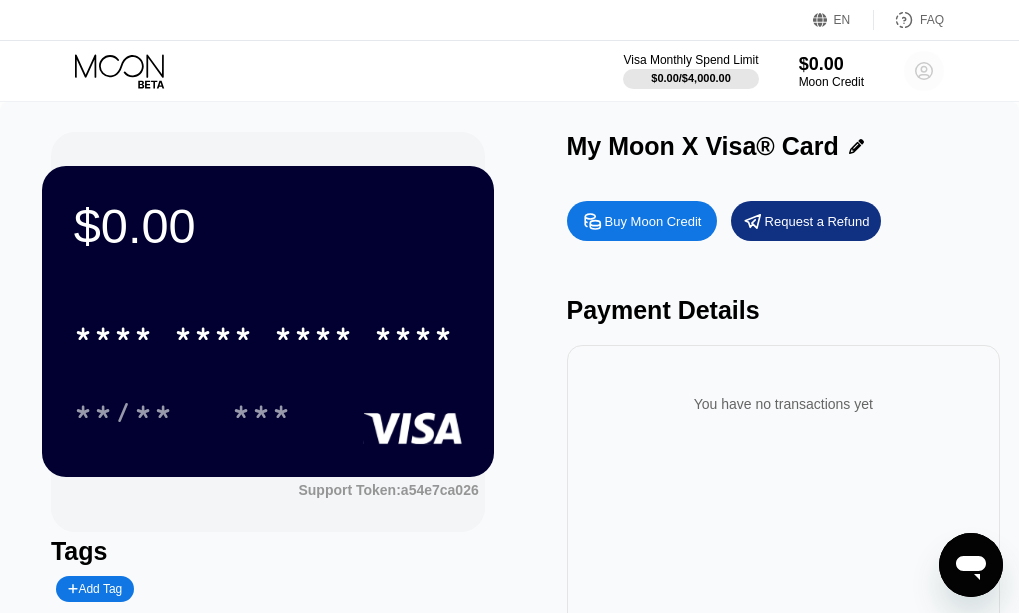 click 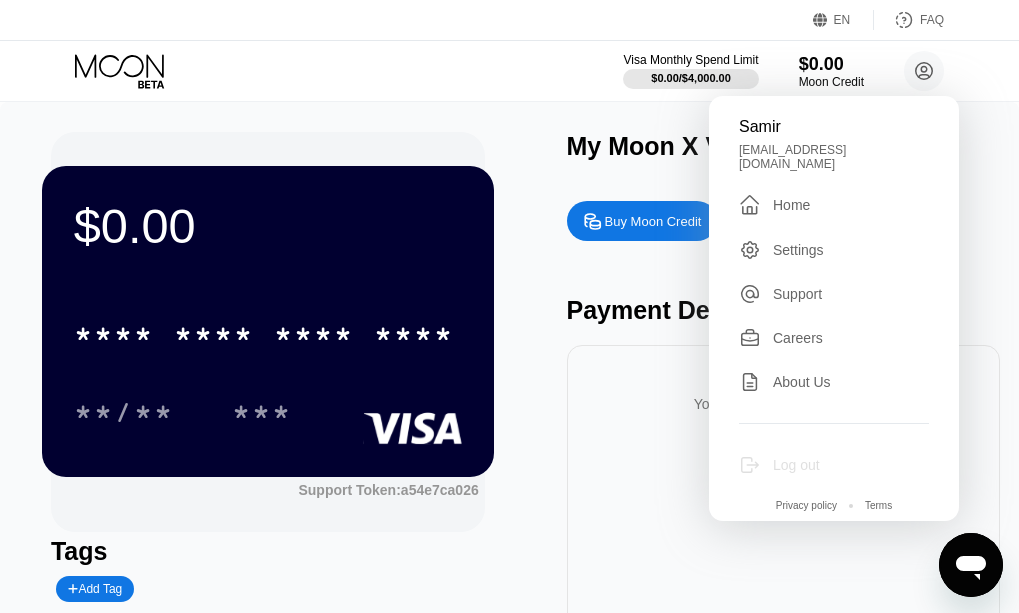 click on "Log out" at bounding box center (796, 465) 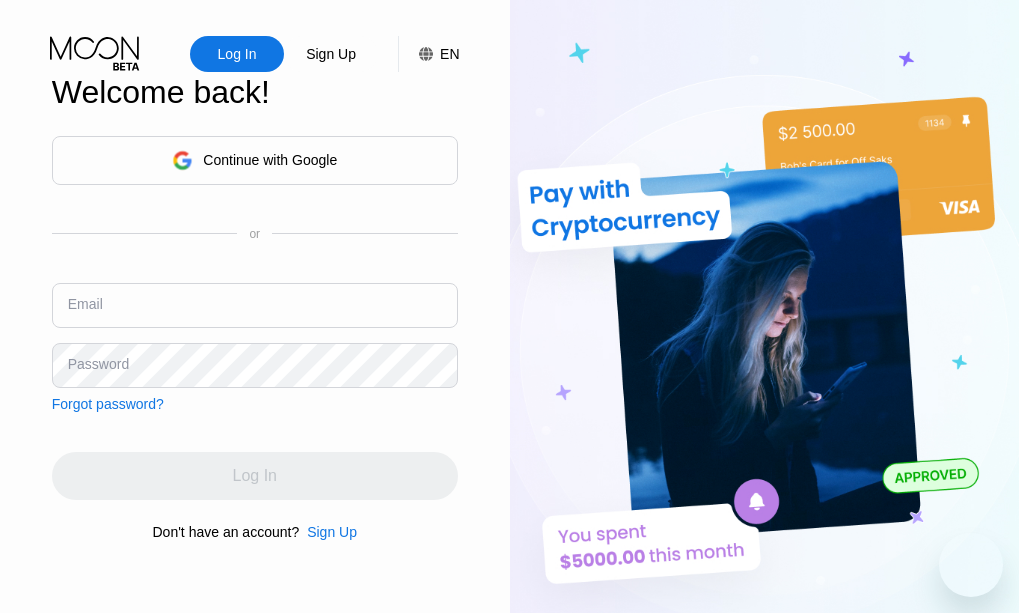 scroll, scrollTop: 0, scrollLeft: 0, axis: both 